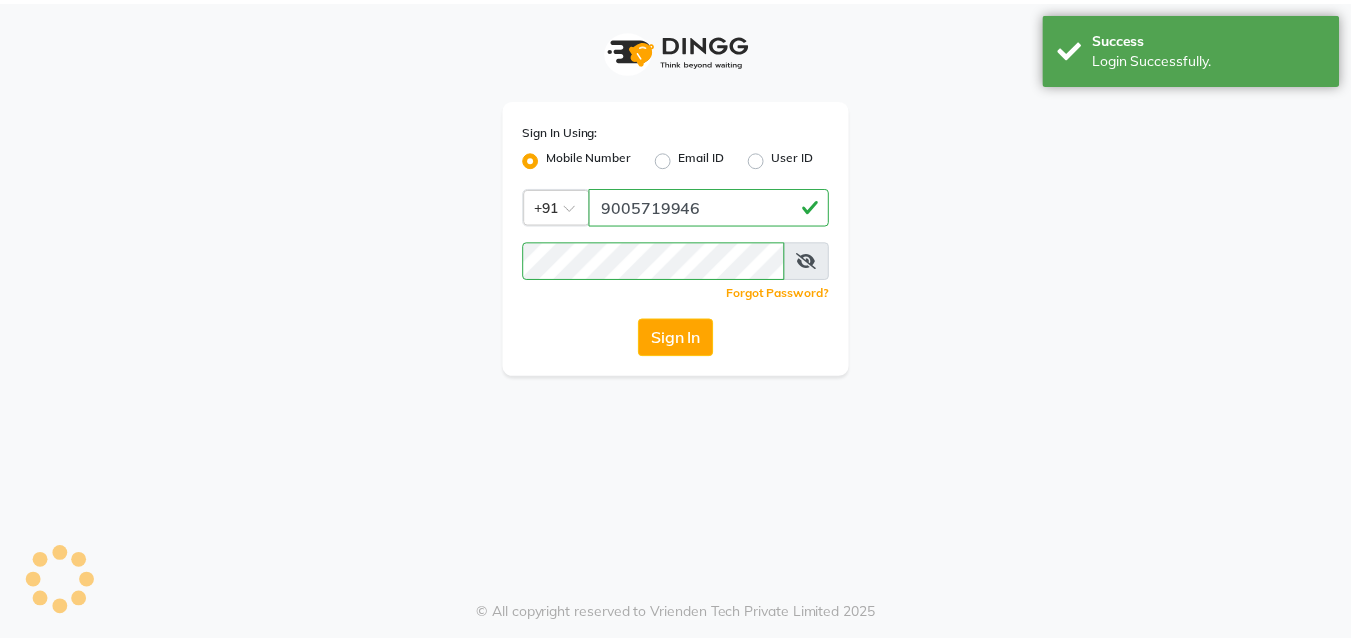 scroll, scrollTop: 0, scrollLeft: 0, axis: both 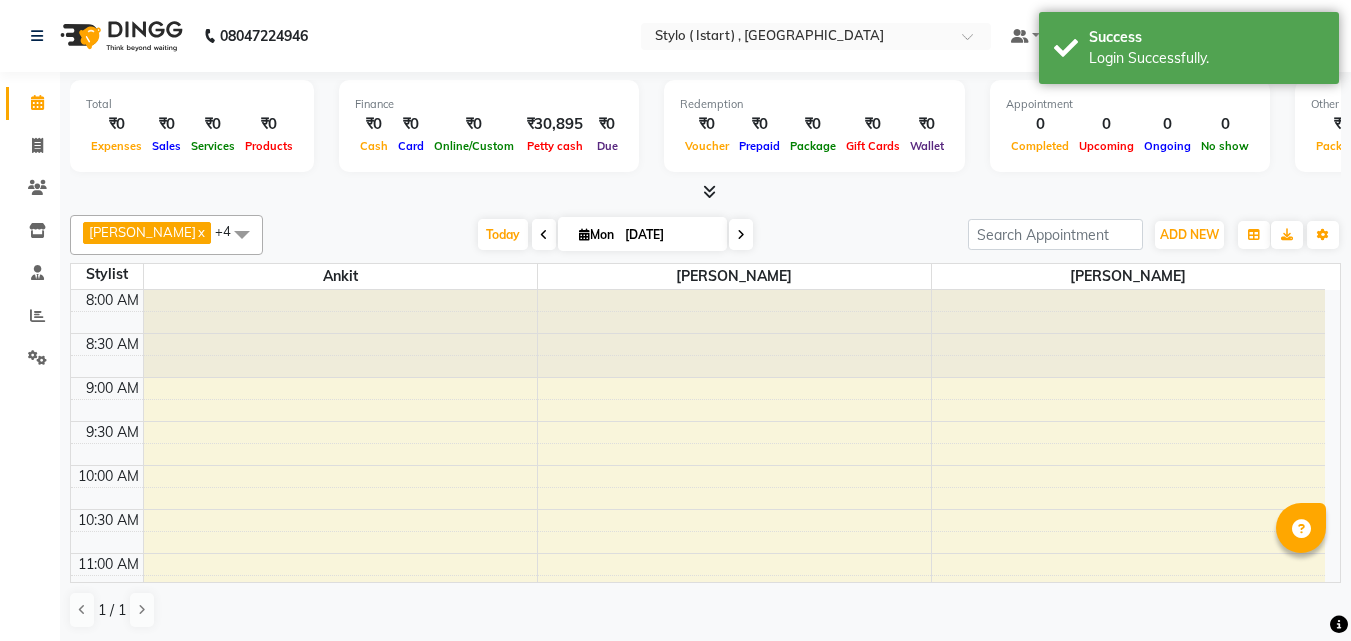 click at bounding box center (709, 191) 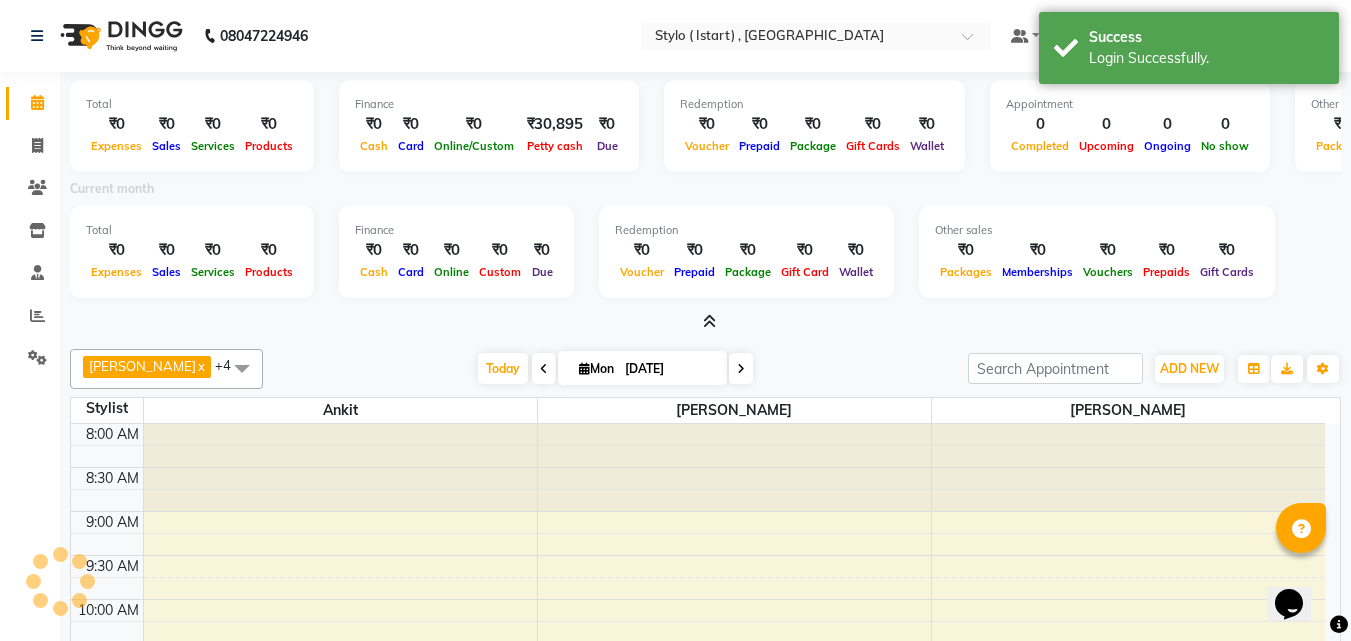 scroll, scrollTop: 0, scrollLeft: 0, axis: both 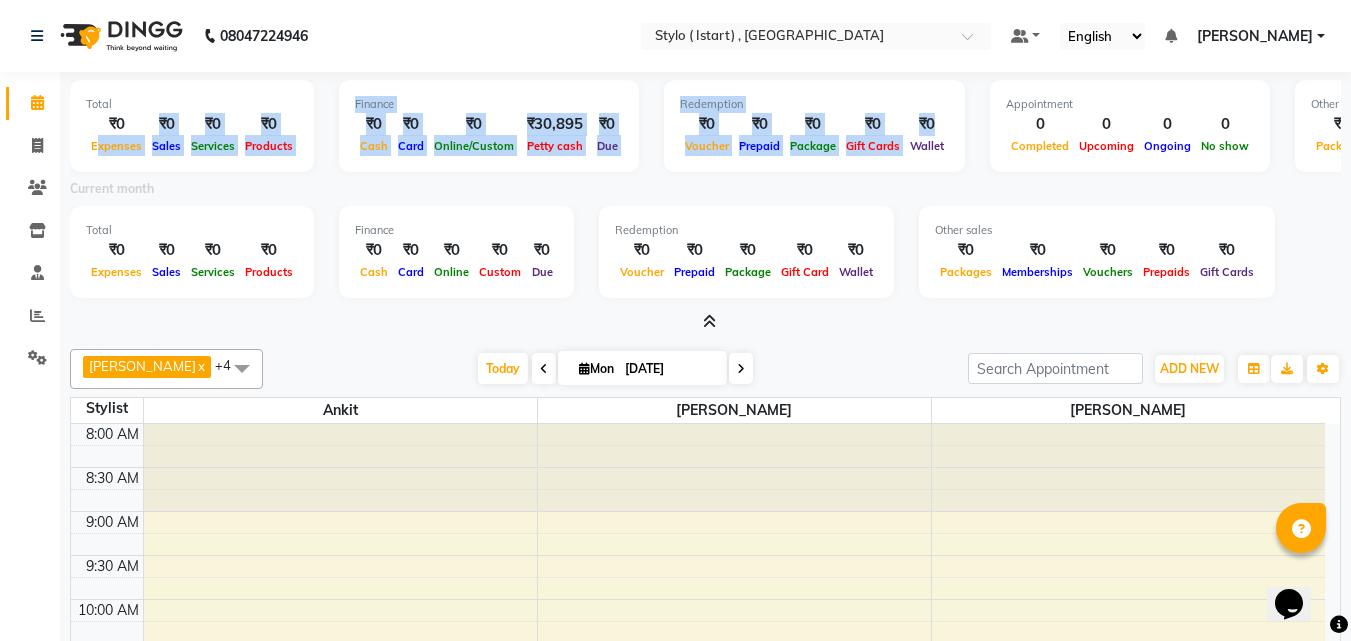 drag, startPoint x: 952, startPoint y: 120, endPoint x: 96, endPoint y: 136, distance: 856.14954 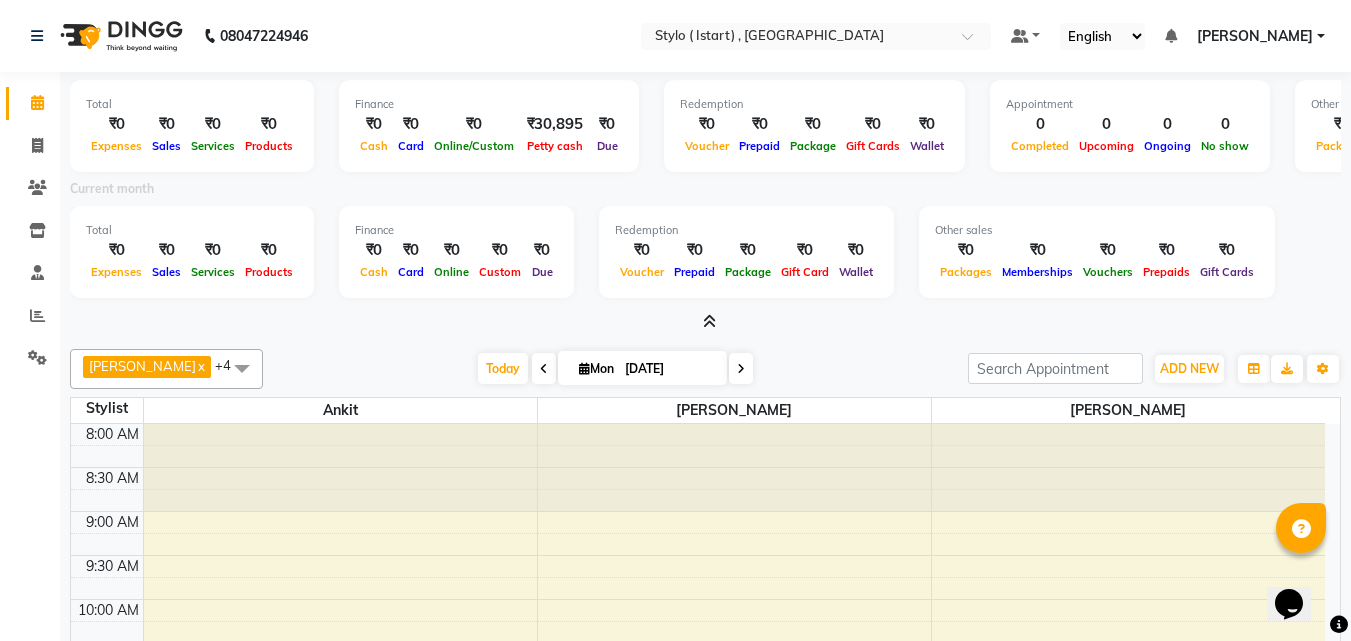 click on "Total  ₹0  Expenses ₹0  Sales ₹0  Services ₹0  Products" at bounding box center (192, 126) 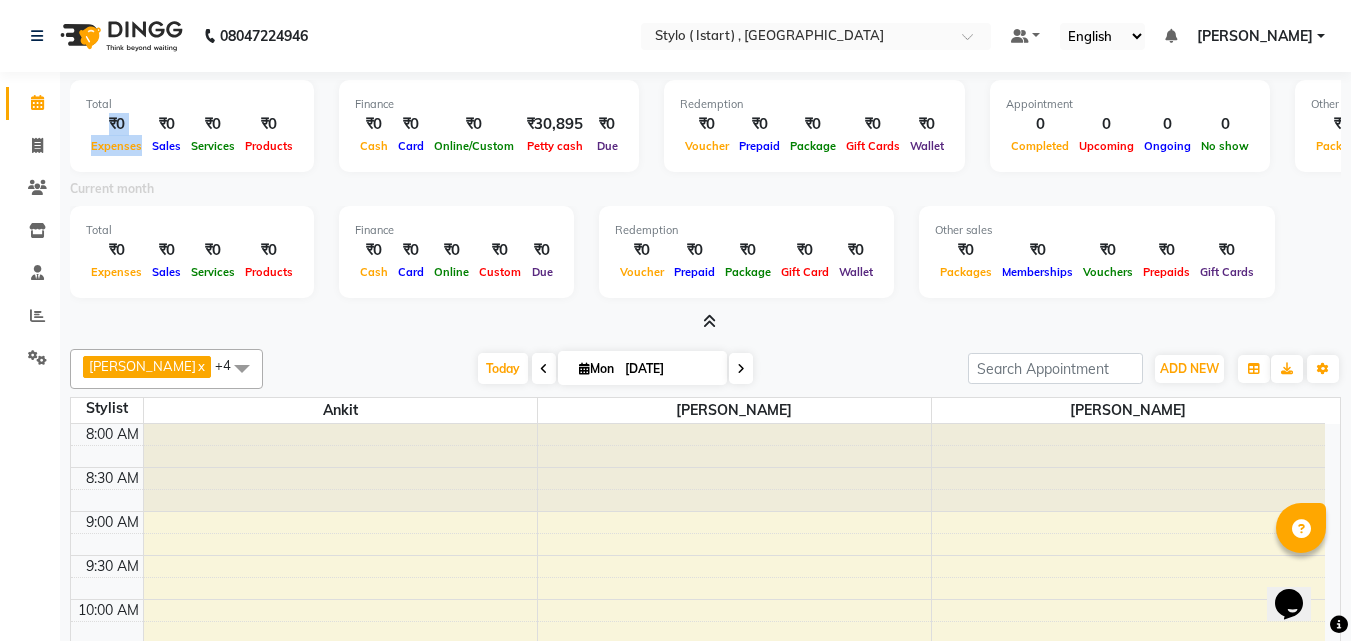 drag, startPoint x: 140, startPoint y: 144, endPoint x: 110, endPoint y: 130, distance: 33.105892 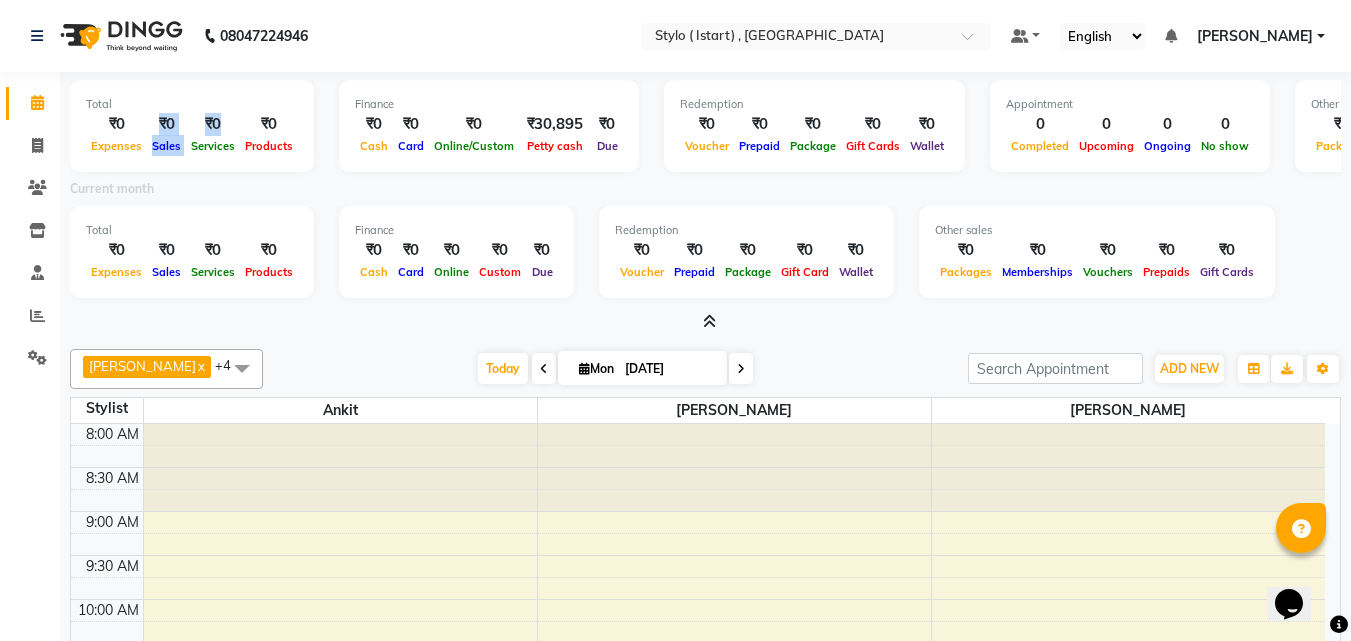 drag, startPoint x: 183, startPoint y: 135, endPoint x: 159, endPoint y: 132, distance: 24.186773 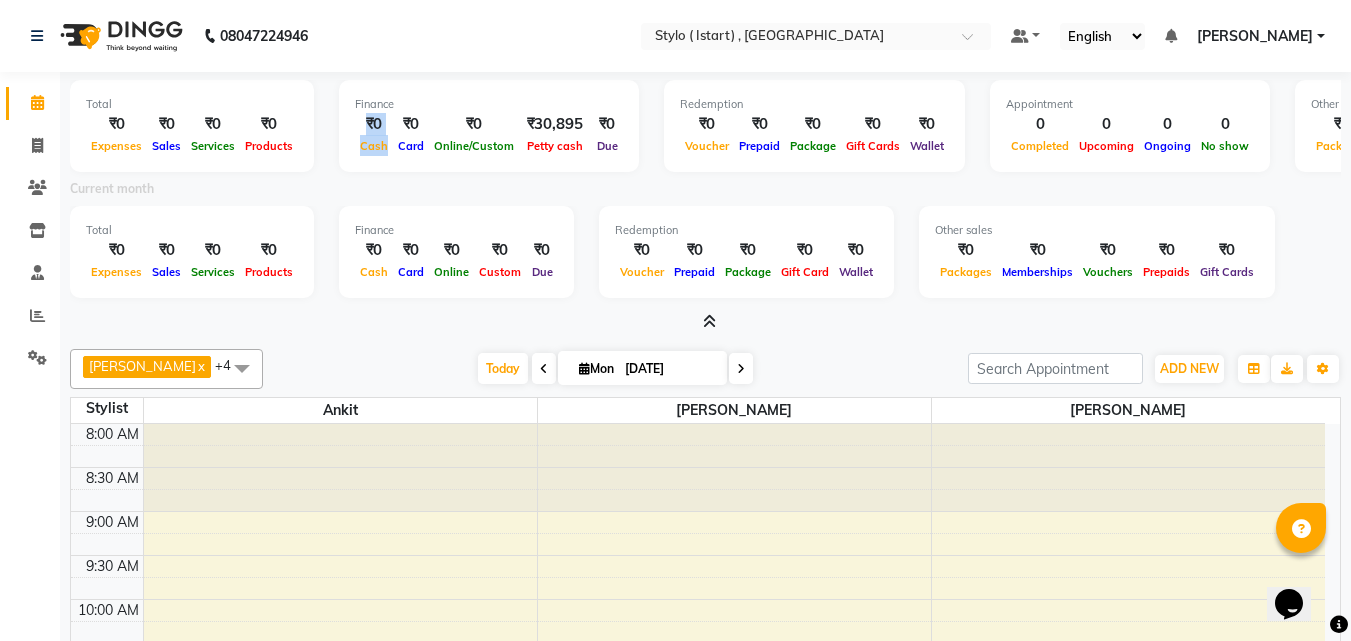 drag, startPoint x: 386, startPoint y: 139, endPoint x: 355, endPoint y: 126, distance: 33.61547 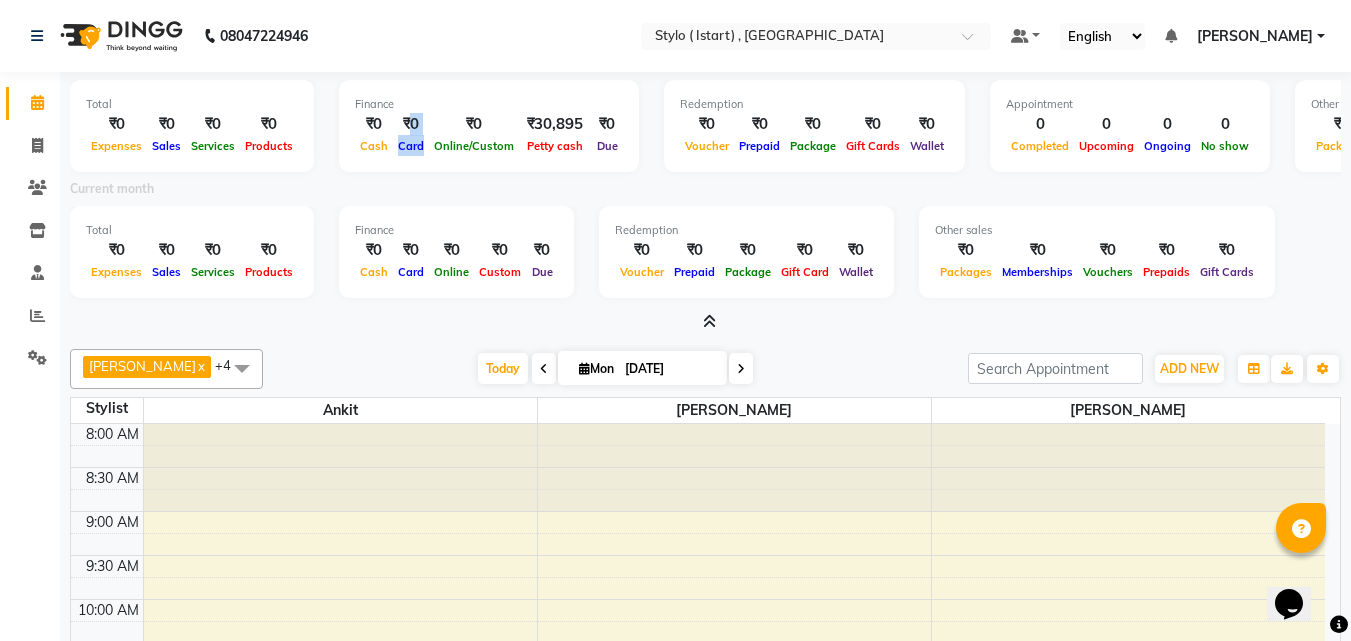 drag, startPoint x: 422, startPoint y: 113, endPoint x: 407, endPoint y: 134, distance: 25.806976 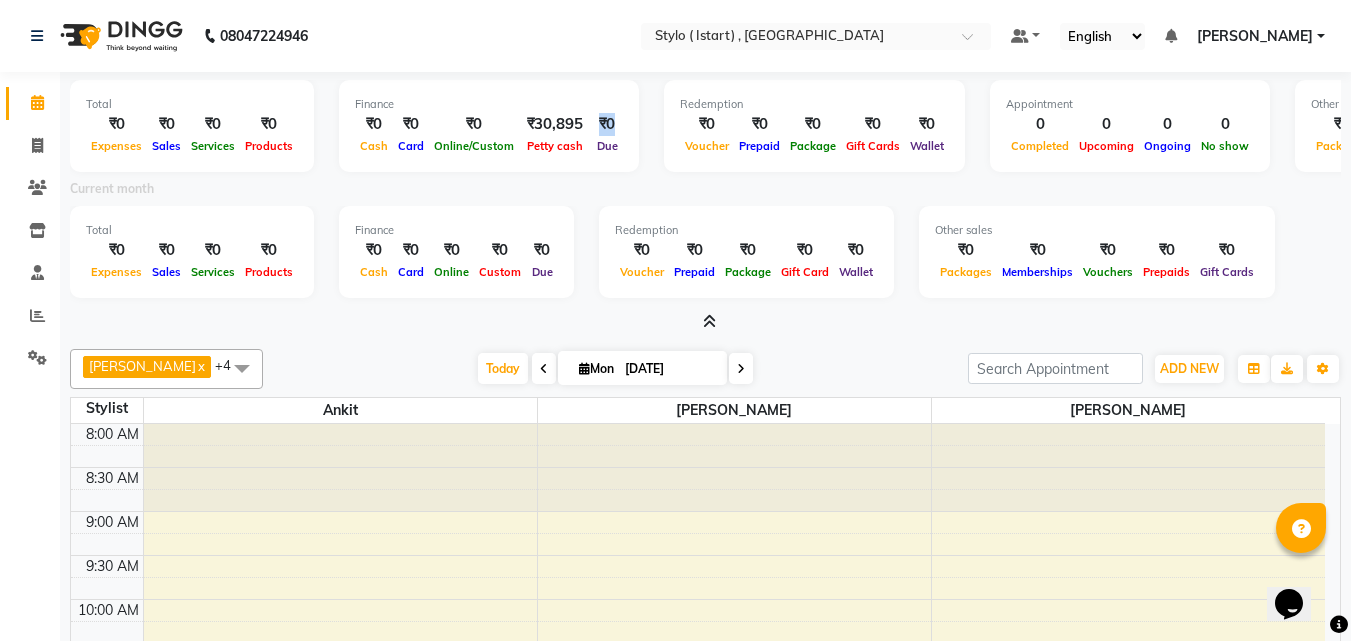 drag, startPoint x: 618, startPoint y: 129, endPoint x: 593, endPoint y: 129, distance: 25 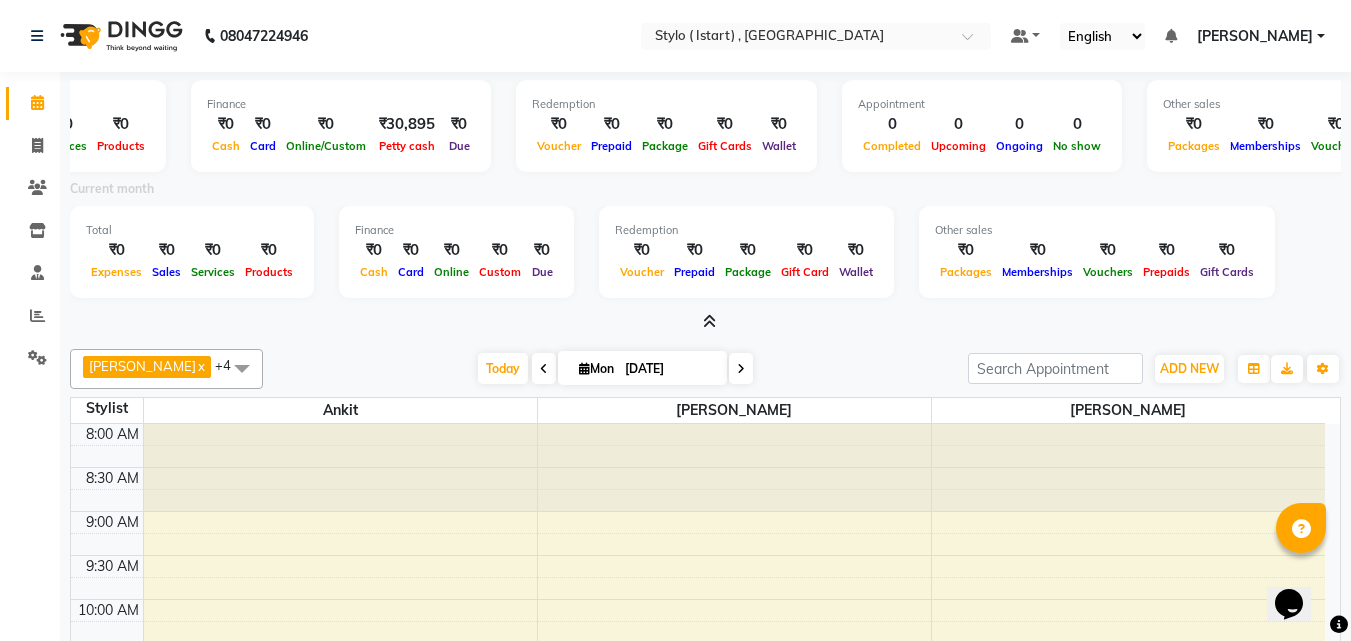 scroll, scrollTop: 0, scrollLeft: 194, axis: horizontal 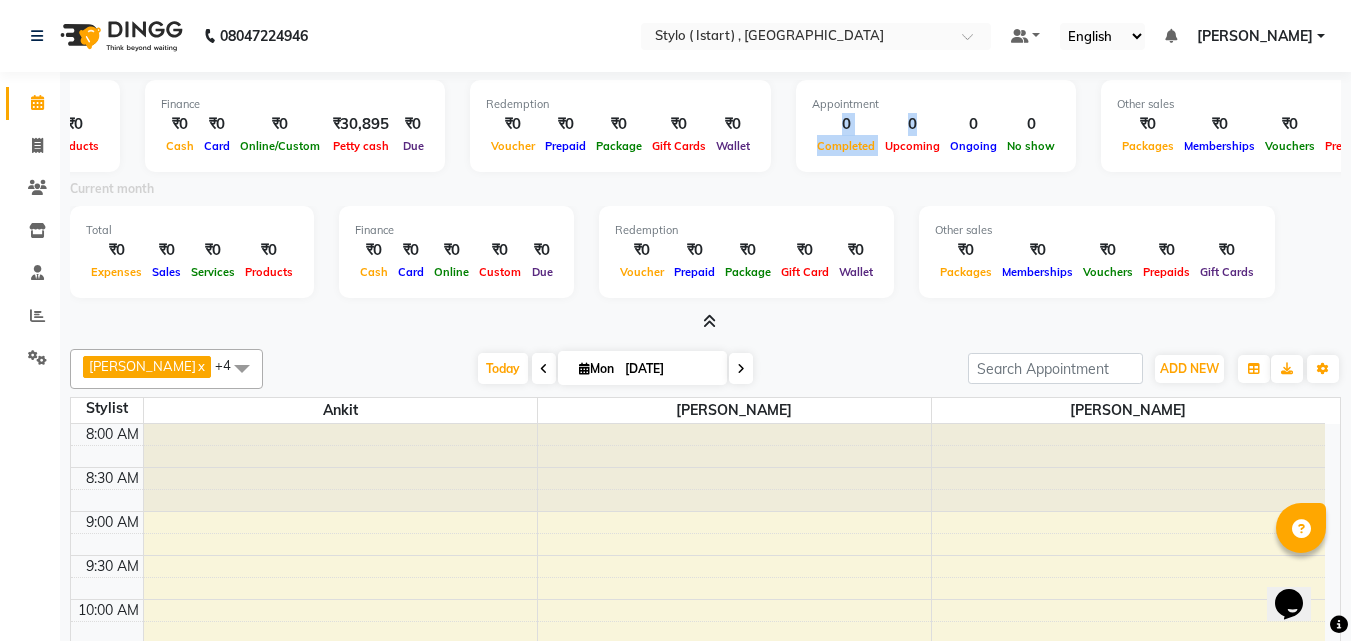 drag, startPoint x: 875, startPoint y: 154, endPoint x: 808, endPoint y: 124, distance: 73.409805 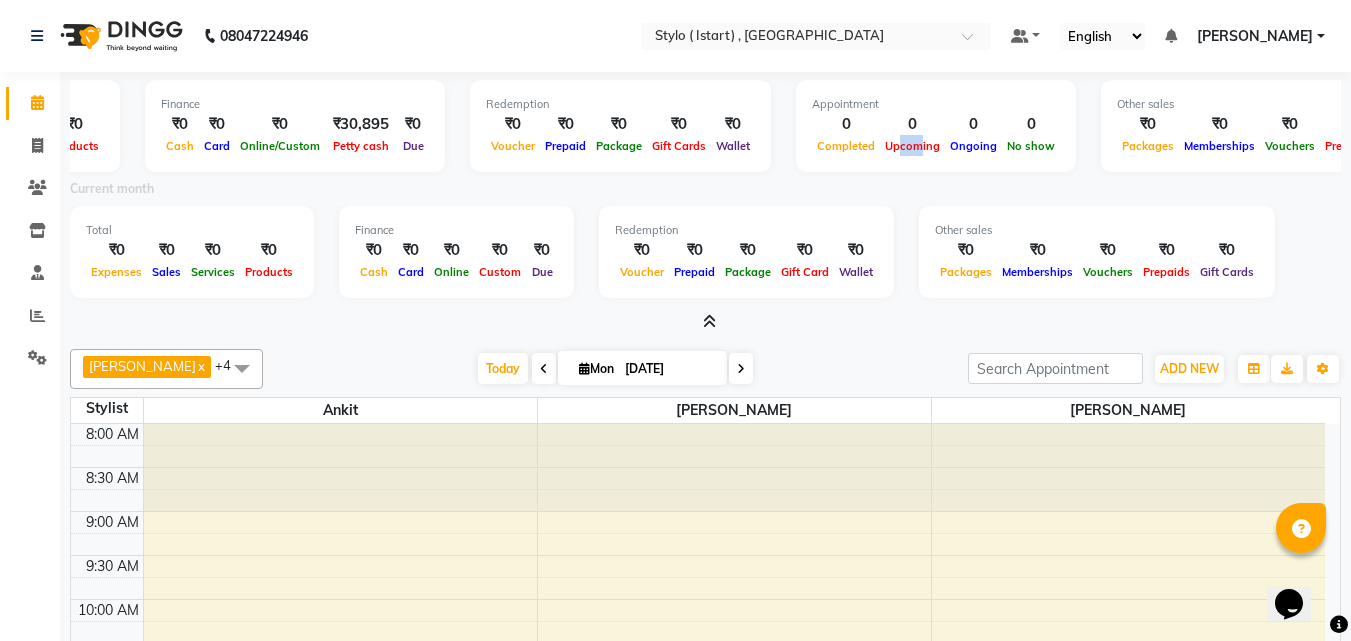 drag, startPoint x: 908, startPoint y: 150, endPoint x: 890, endPoint y: 137, distance: 22.203604 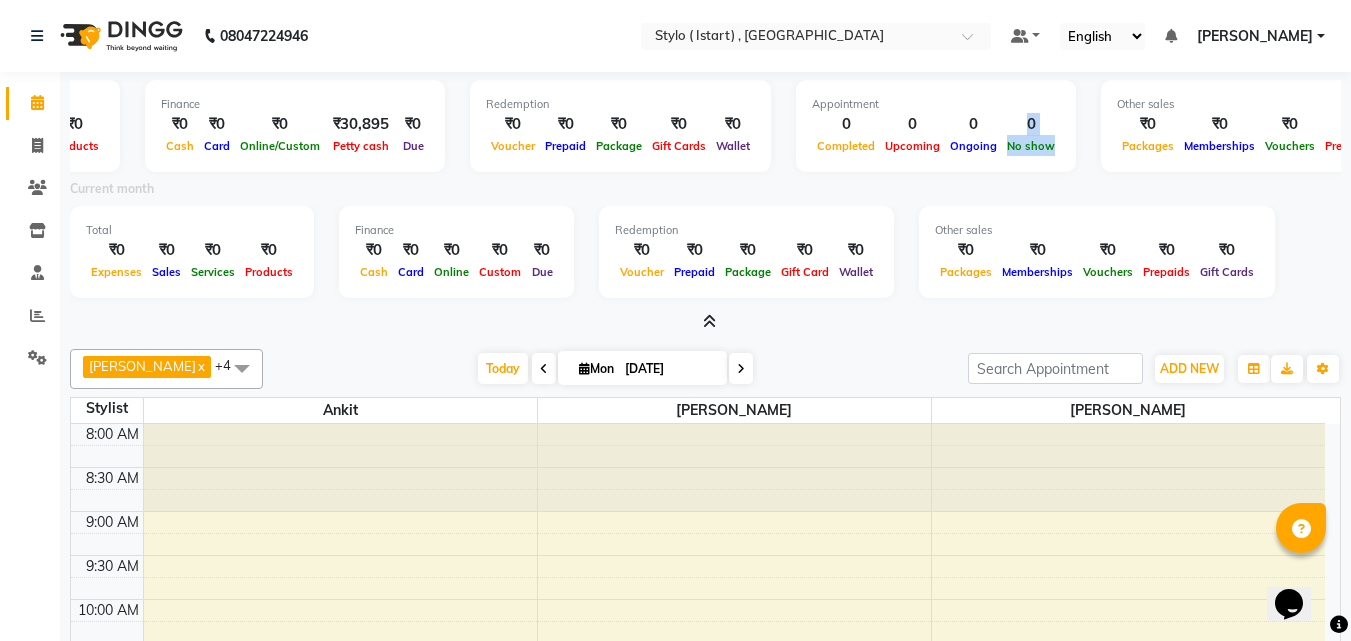 drag, startPoint x: 1039, startPoint y: 141, endPoint x: 998, endPoint y: 130, distance: 42.44997 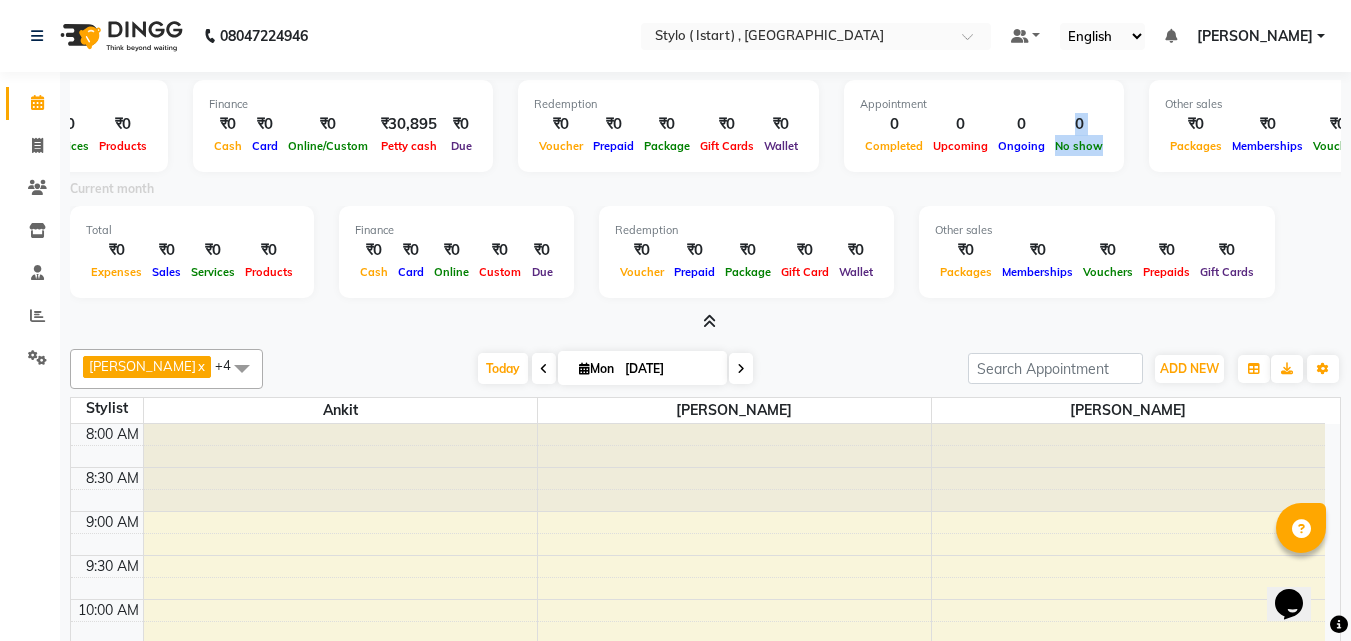scroll, scrollTop: 0, scrollLeft: 0, axis: both 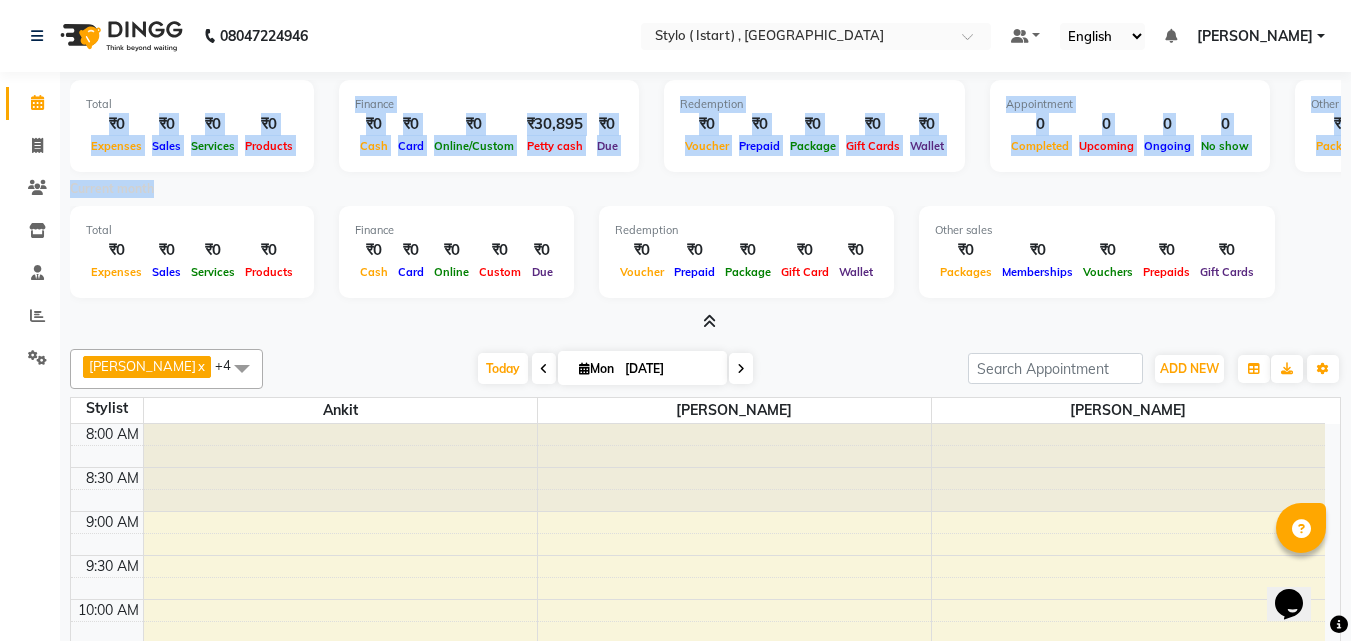 drag, startPoint x: 99, startPoint y: 124, endPoint x: 1148, endPoint y: 181, distance: 1050.5475 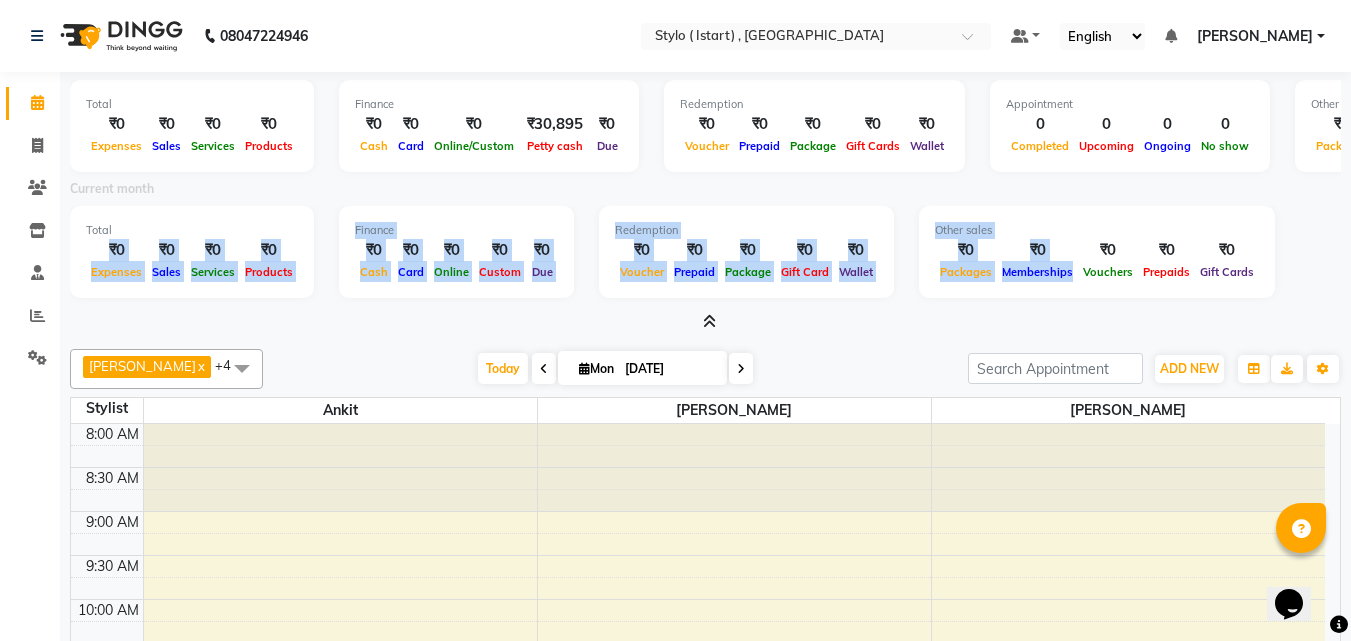drag, startPoint x: 99, startPoint y: 249, endPoint x: 1076, endPoint y: 254, distance: 977.0128 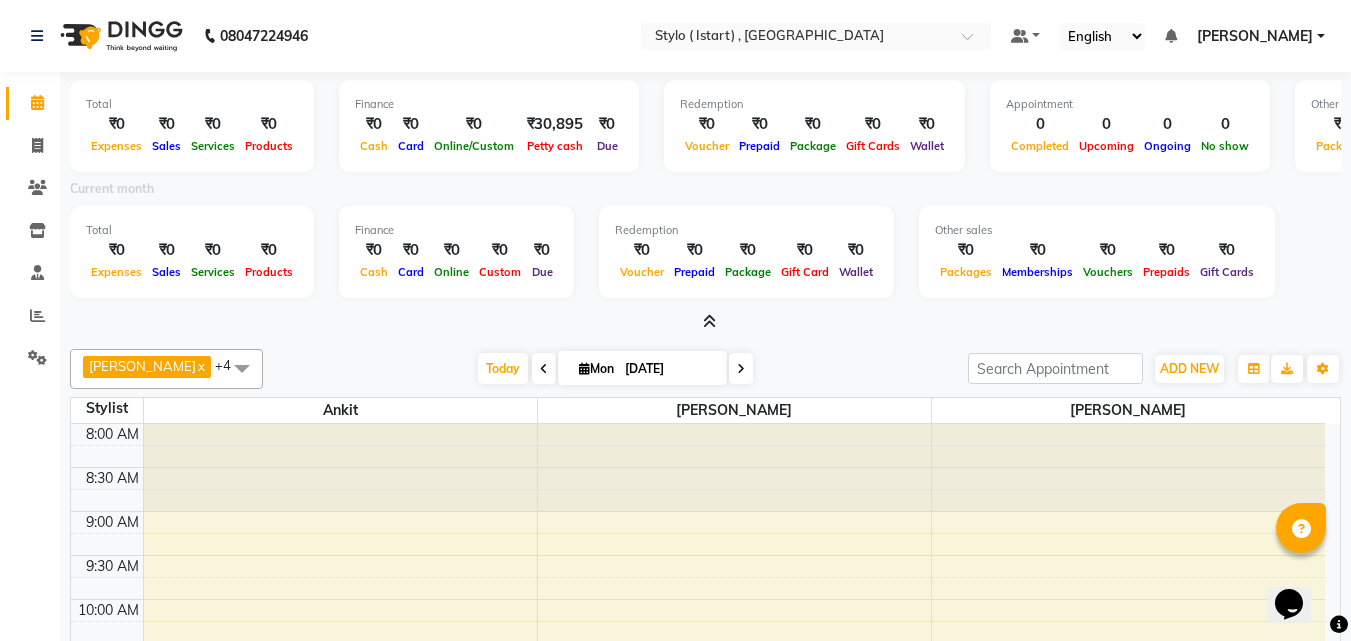 click at bounding box center [705, 322] 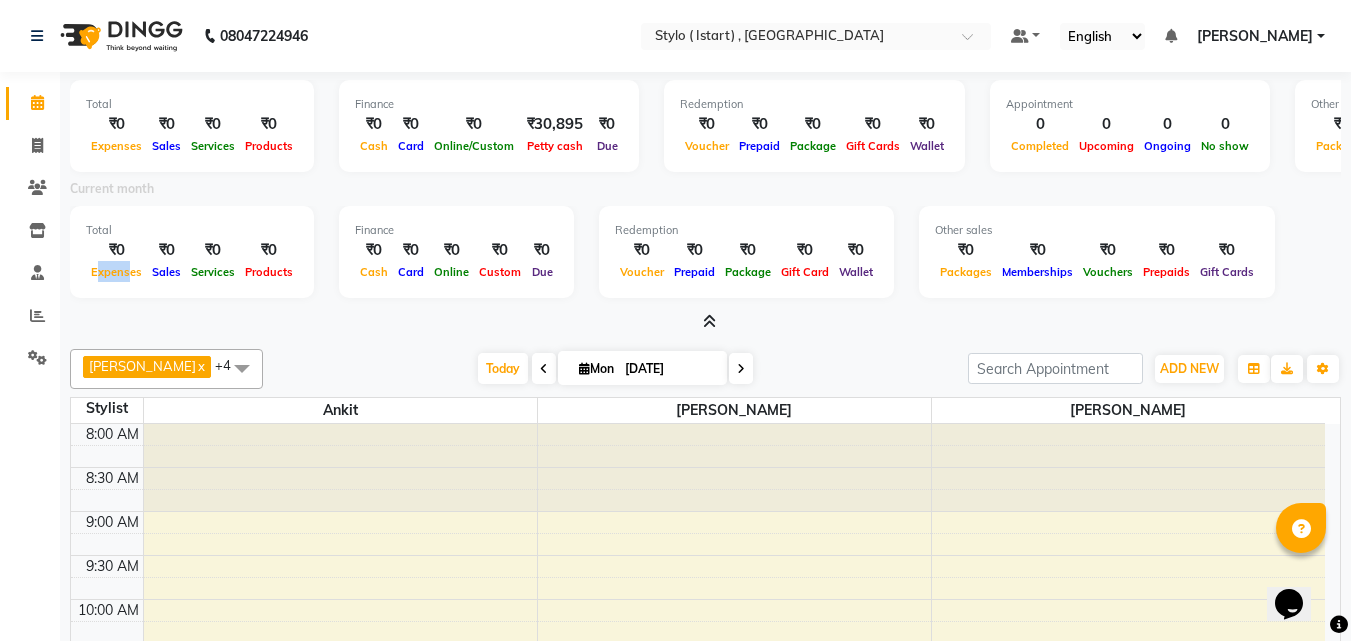 drag, startPoint x: 129, startPoint y: 271, endPoint x: 93, endPoint y: 267, distance: 36.221542 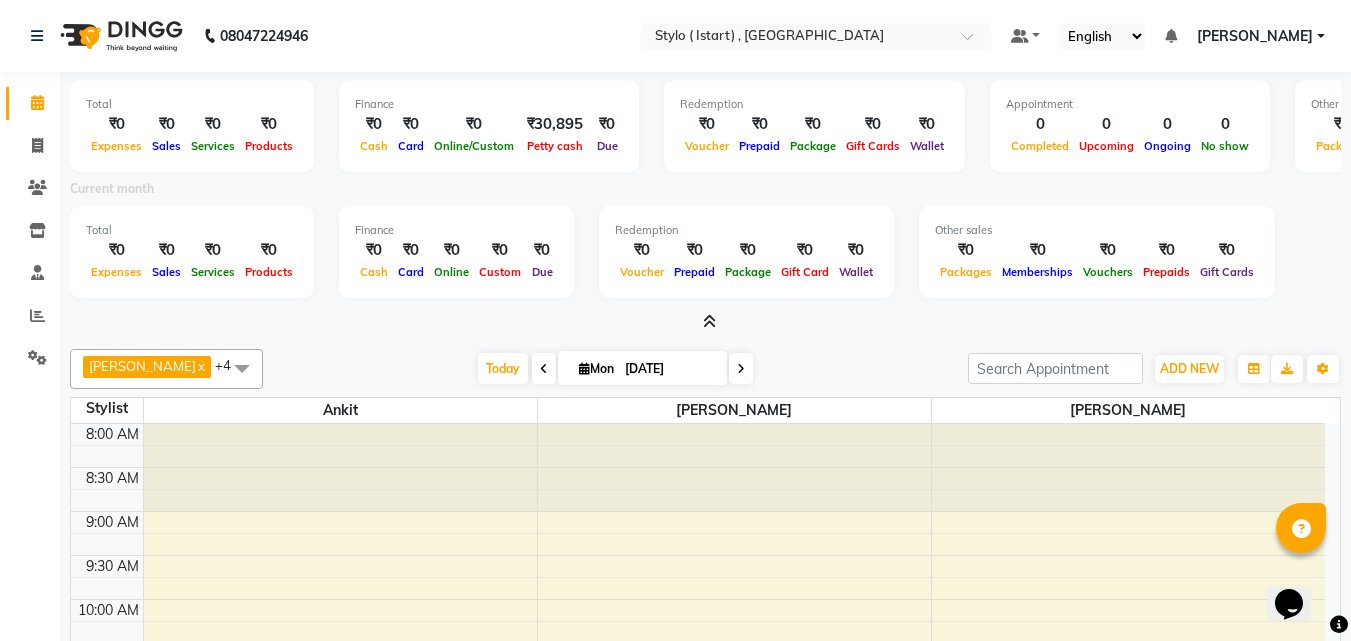 drag, startPoint x: 163, startPoint y: 283, endPoint x: 162, endPoint y: 266, distance: 17.029387 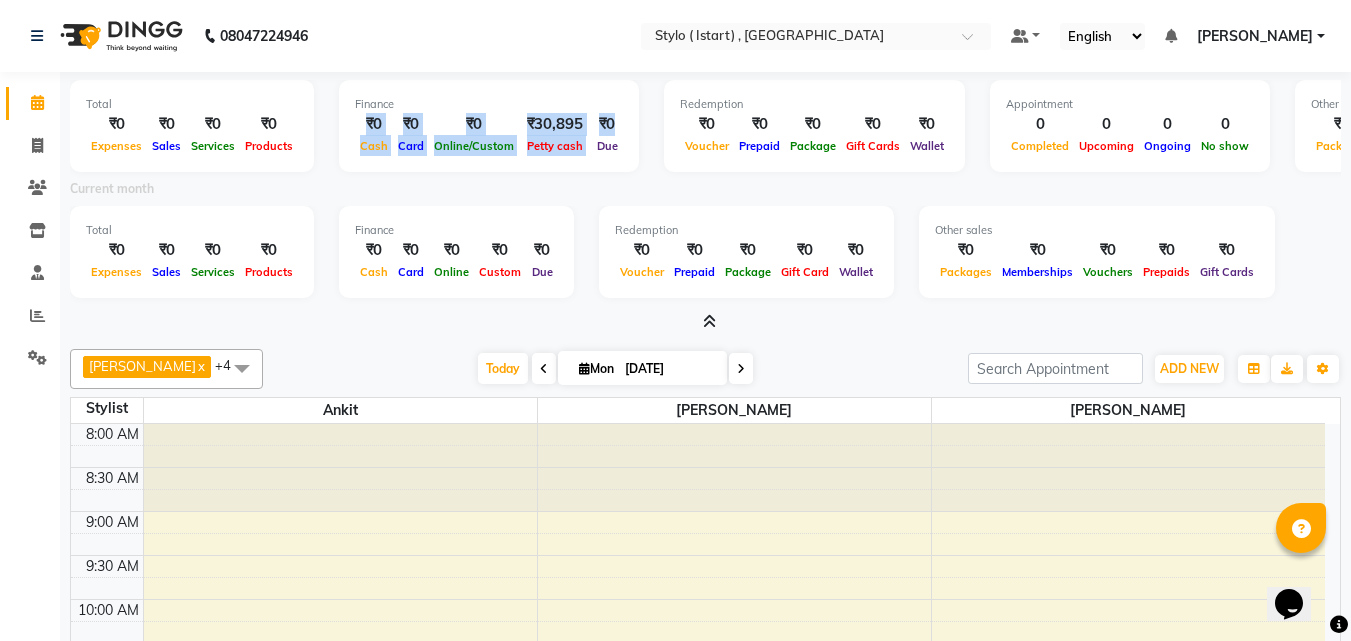 drag, startPoint x: 355, startPoint y: 129, endPoint x: 610, endPoint y: 131, distance: 255.00784 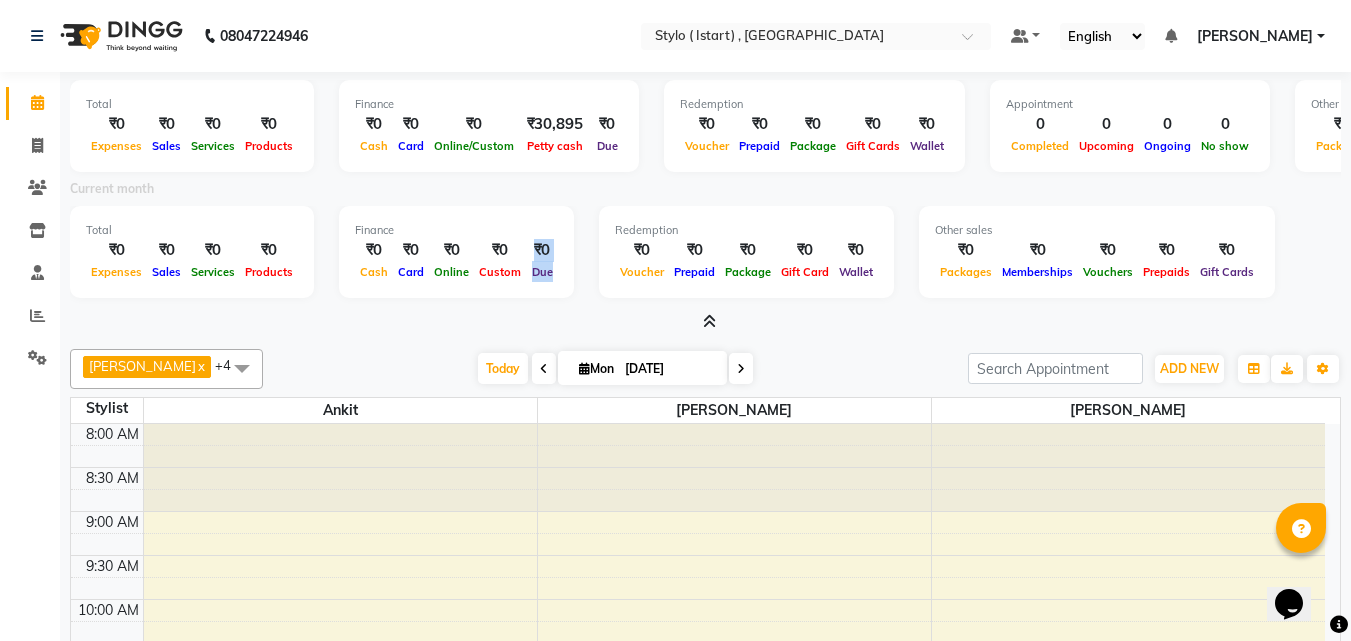drag, startPoint x: 553, startPoint y: 271, endPoint x: 528, endPoint y: 255, distance: 29.681644 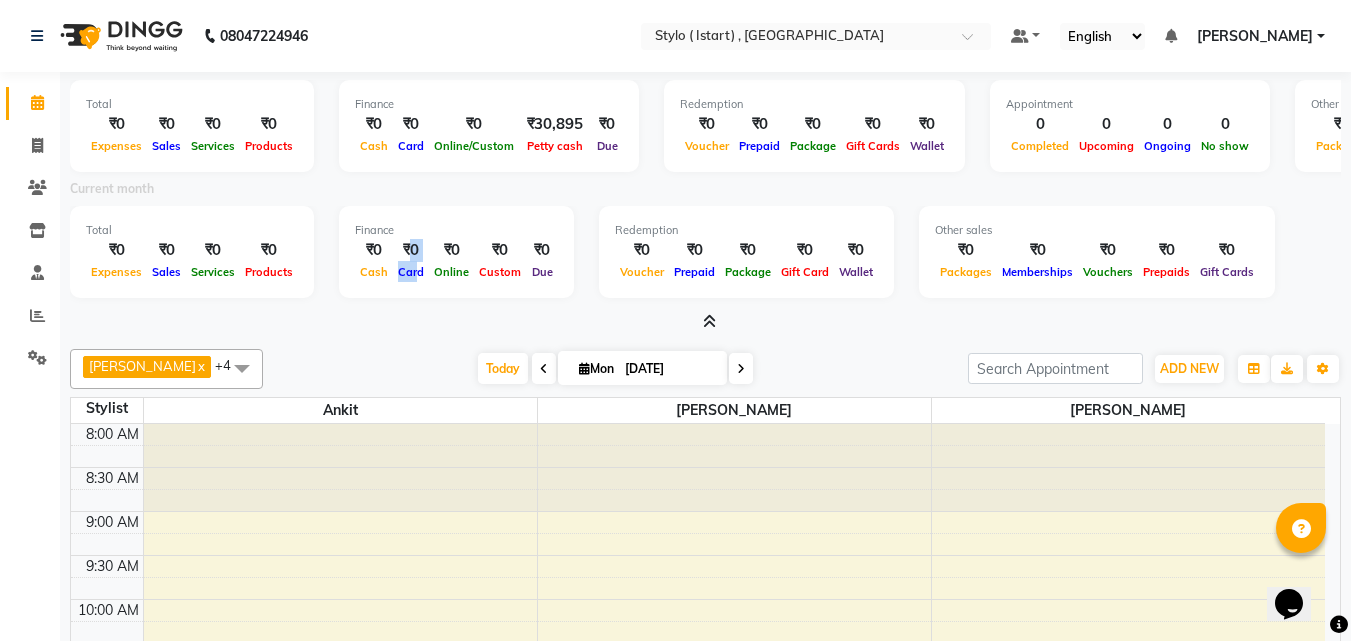 drag, startPoint x: 413, startPoint y: 280, endPoint x: 401, endPoint y: 257, distance: 25.942244 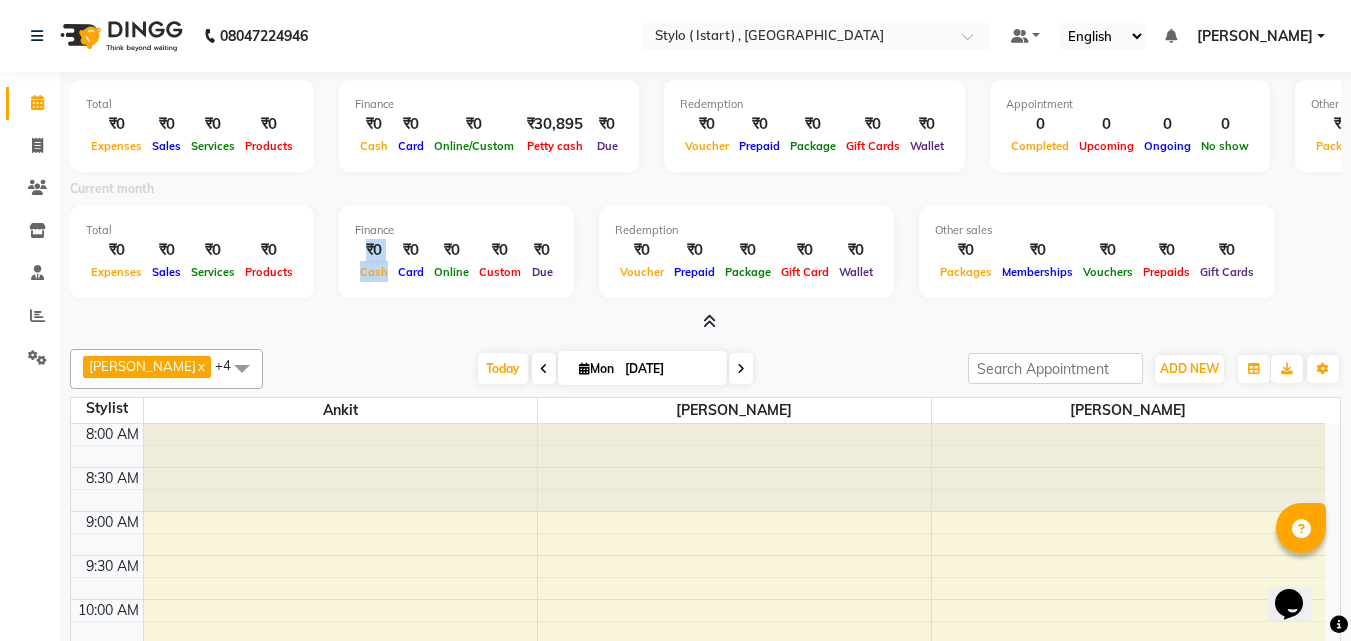 drag, startPoint x: 385, startPoint y: 274, endPoint x: 363, endPoint y: 249, distance: 33.30165 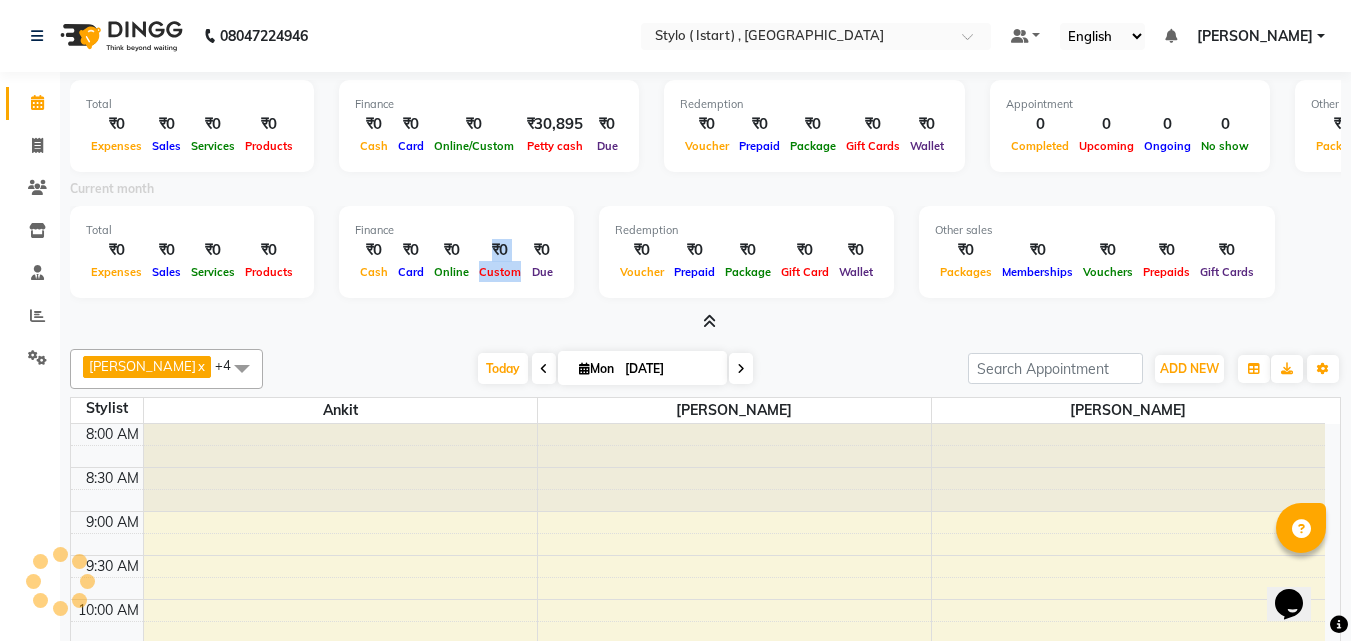 drag, startPoint x: 510, startPoint y: 287, endPoint x: 486, endPoint y: 256, distance: 39.20459 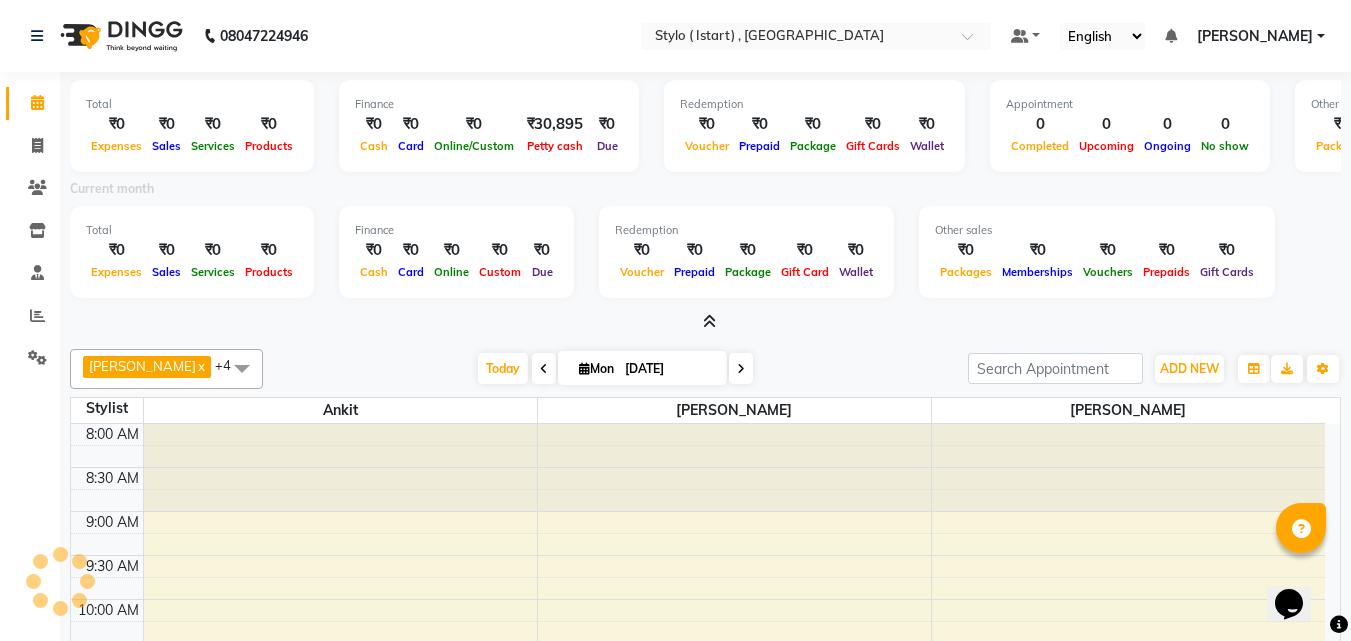 click at bounding box center (709, 321) 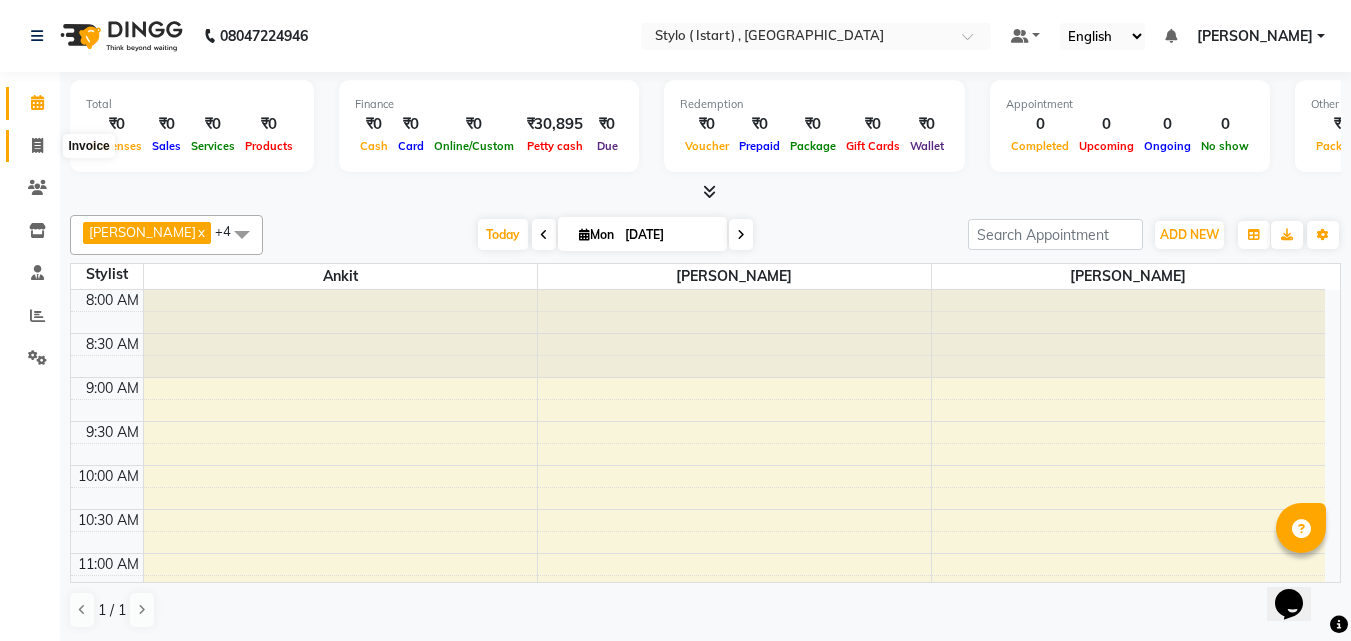 click 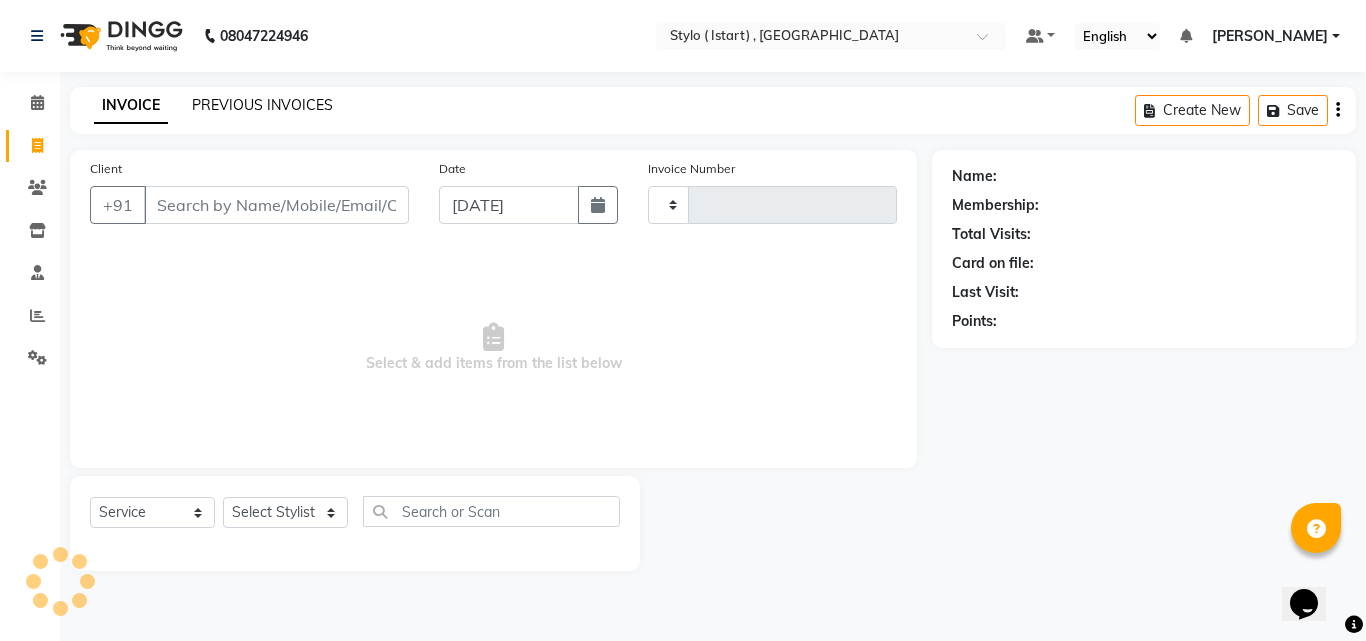 click on "PREVIOUS INVOICES" 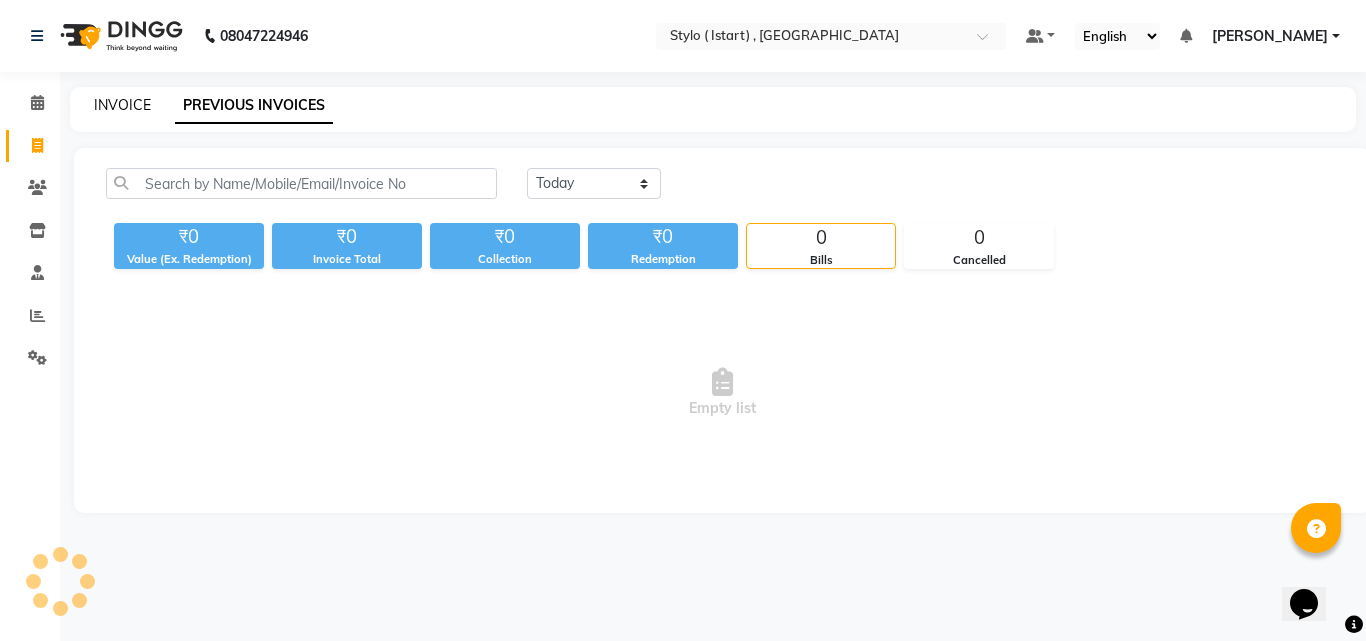 click on "INVOICE" 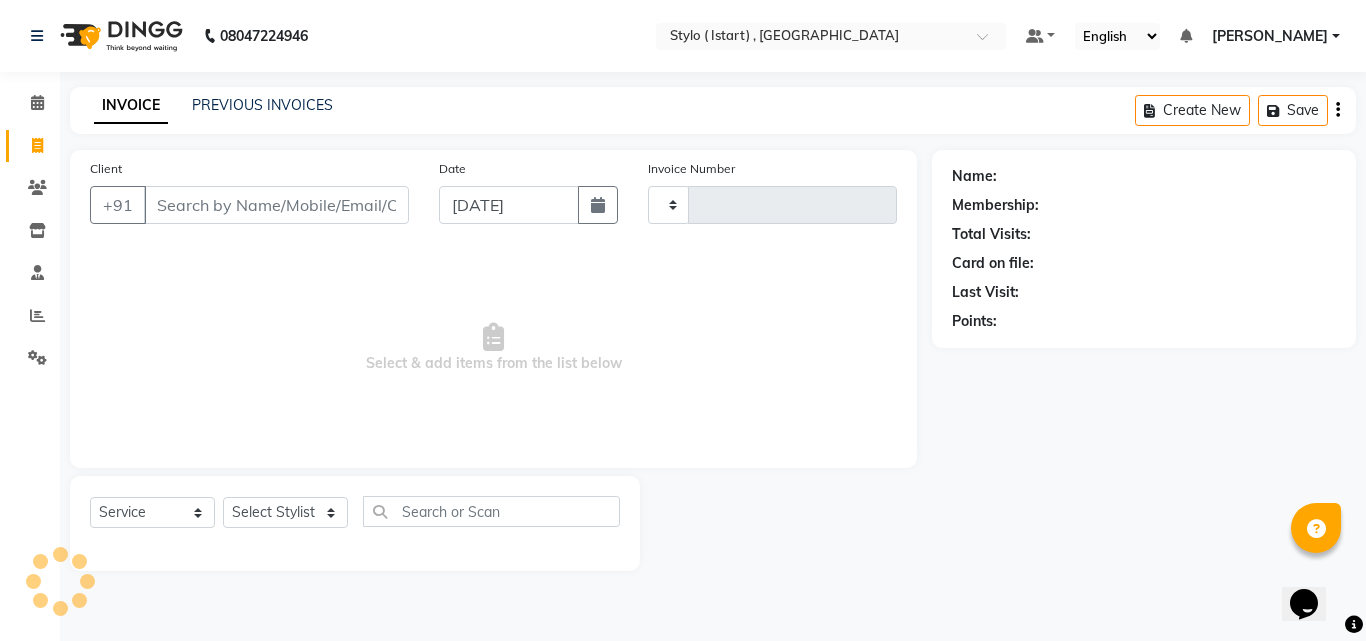 click on "INVOICE PREVIOUS INVOICES Create New   Save" 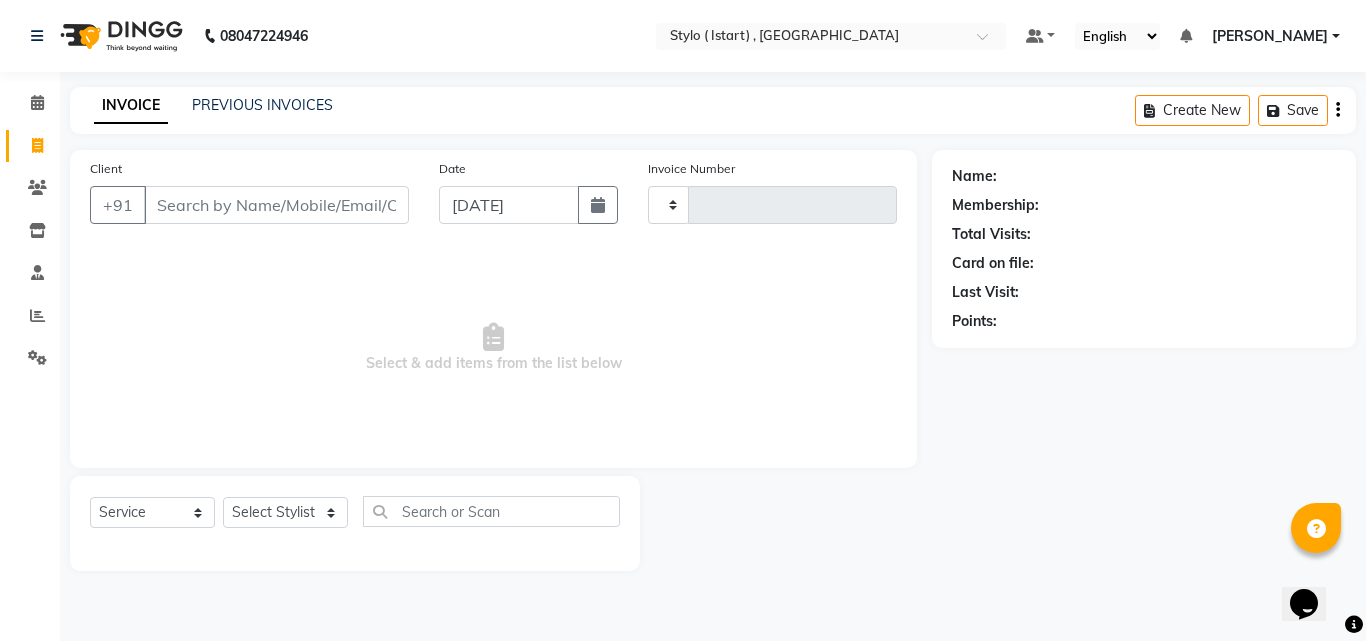 click on "Name: Membership: Total Visits: Card on file: Last Visit:  Points:" 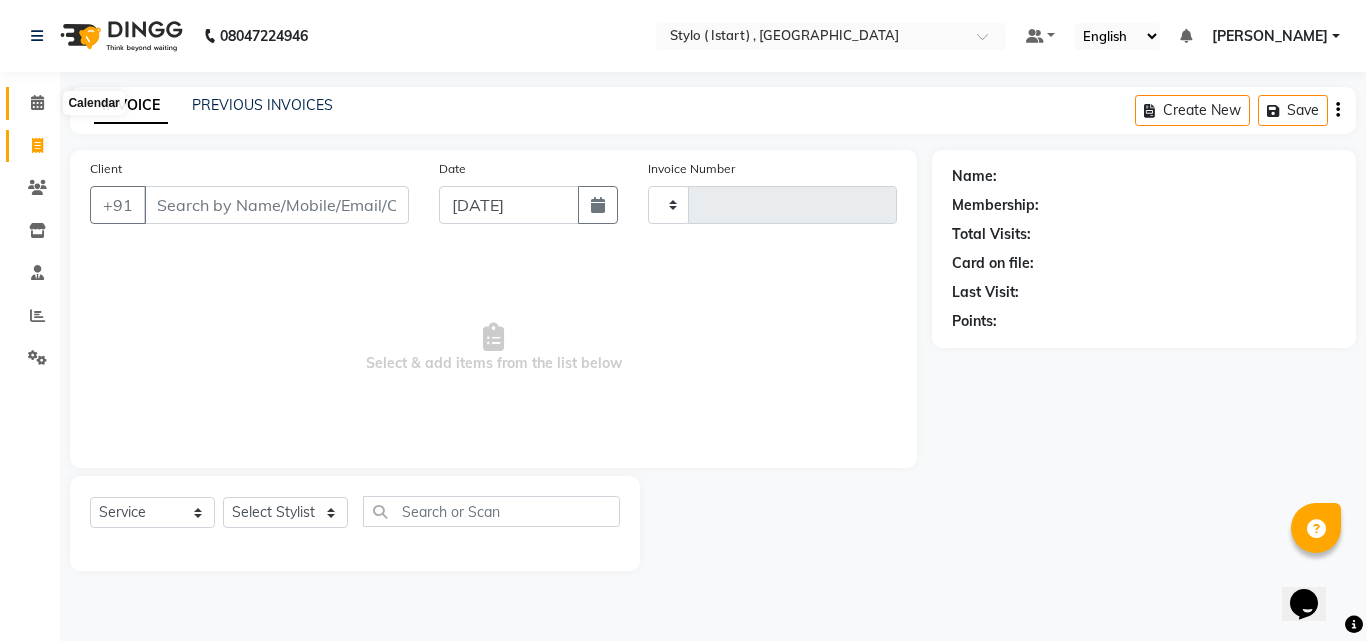 click 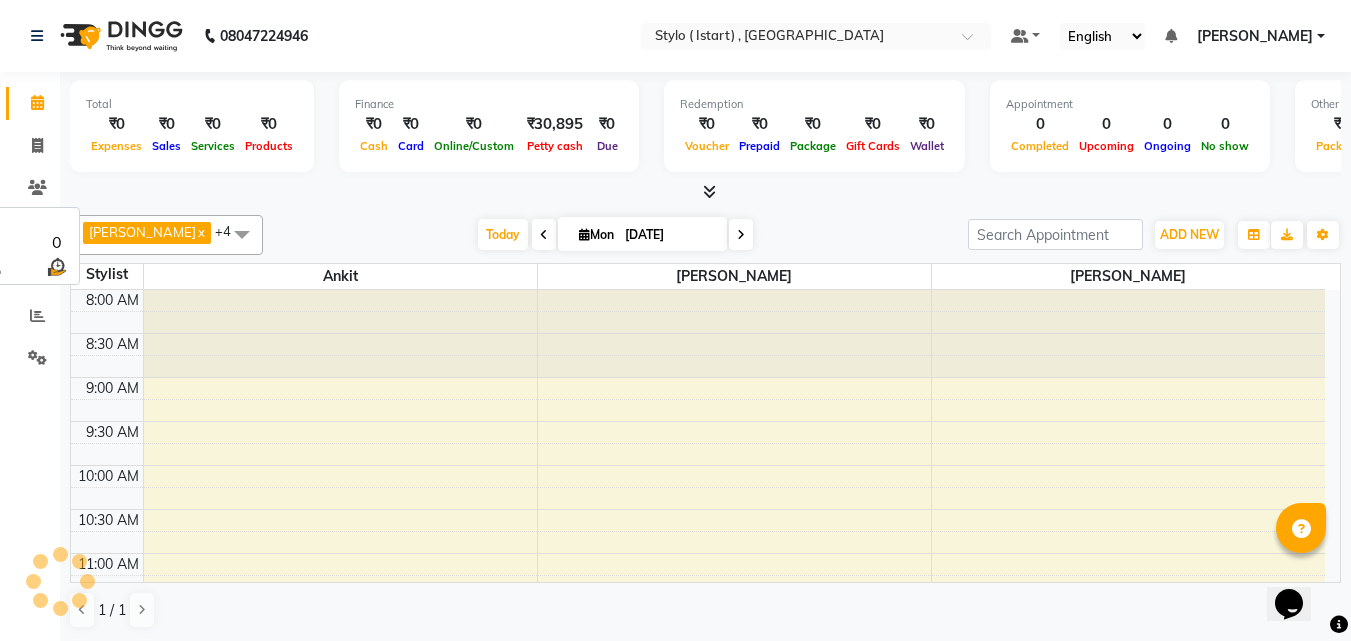 scroll, scrollTop: 0, scrollLeft: 0, axis: both 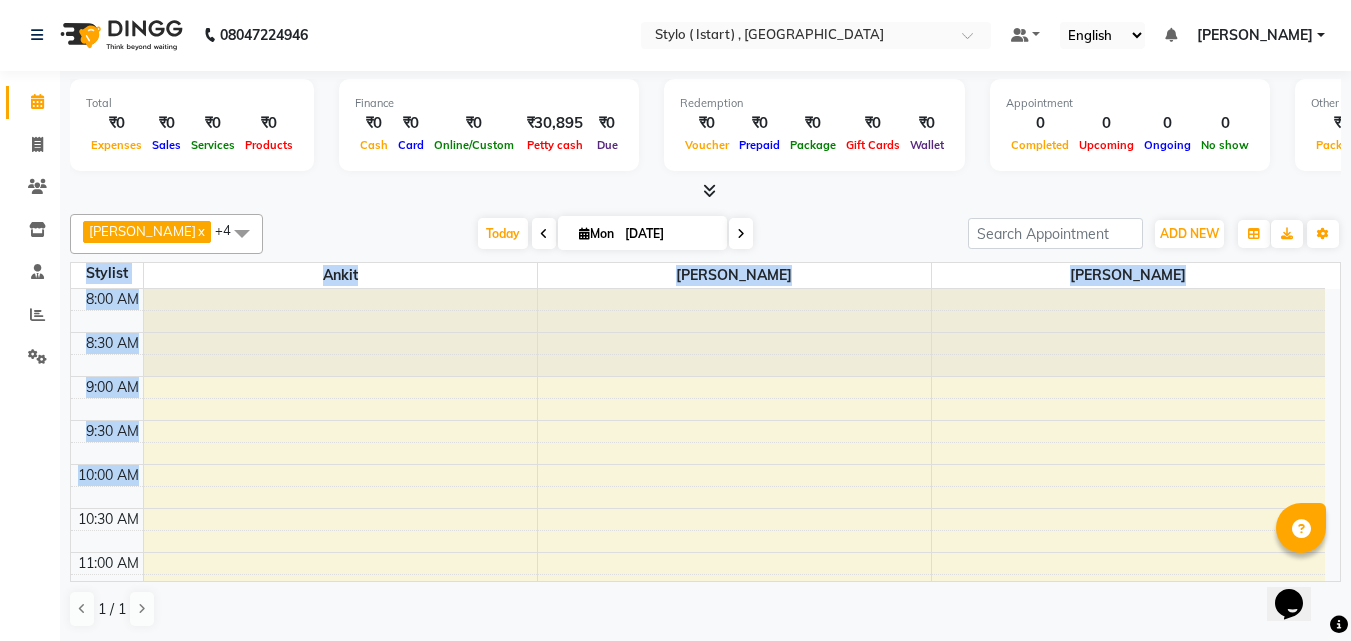 drag, startPoint x: 68, startPoint y: 258, endPoint x: 692, endPoint y: 492, distance: 666.4323 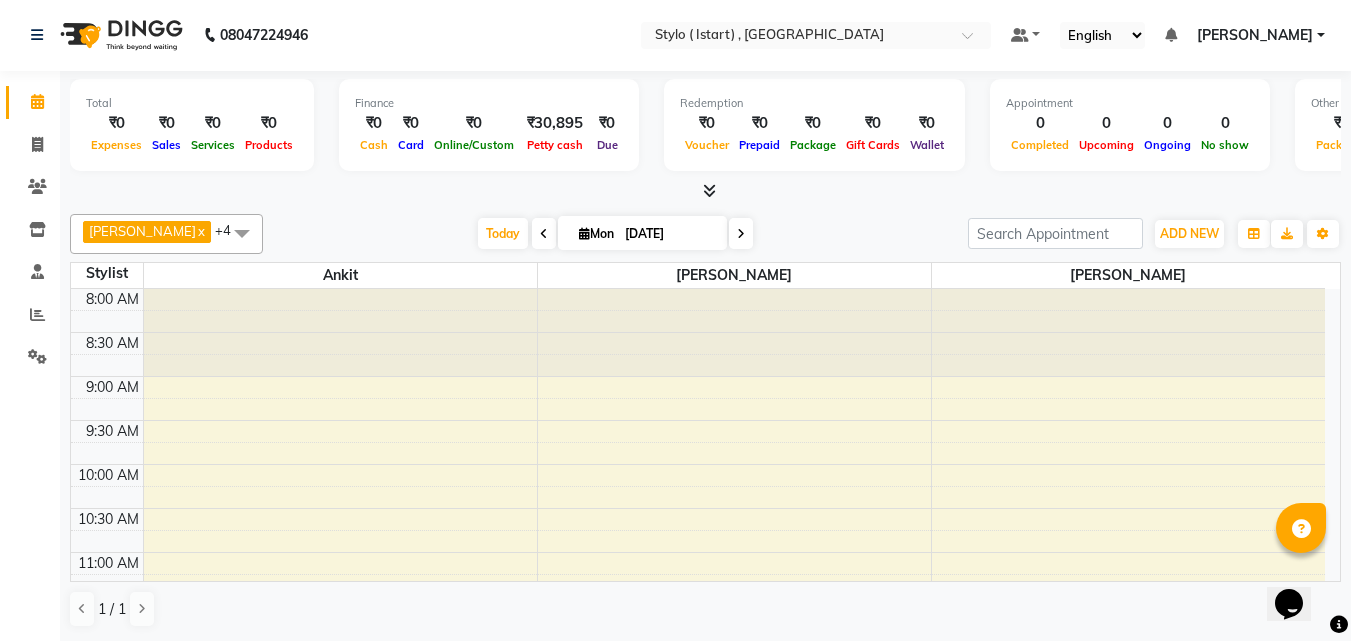 click on "[DATE]  [DATE]" at bounding box center [615, 234] 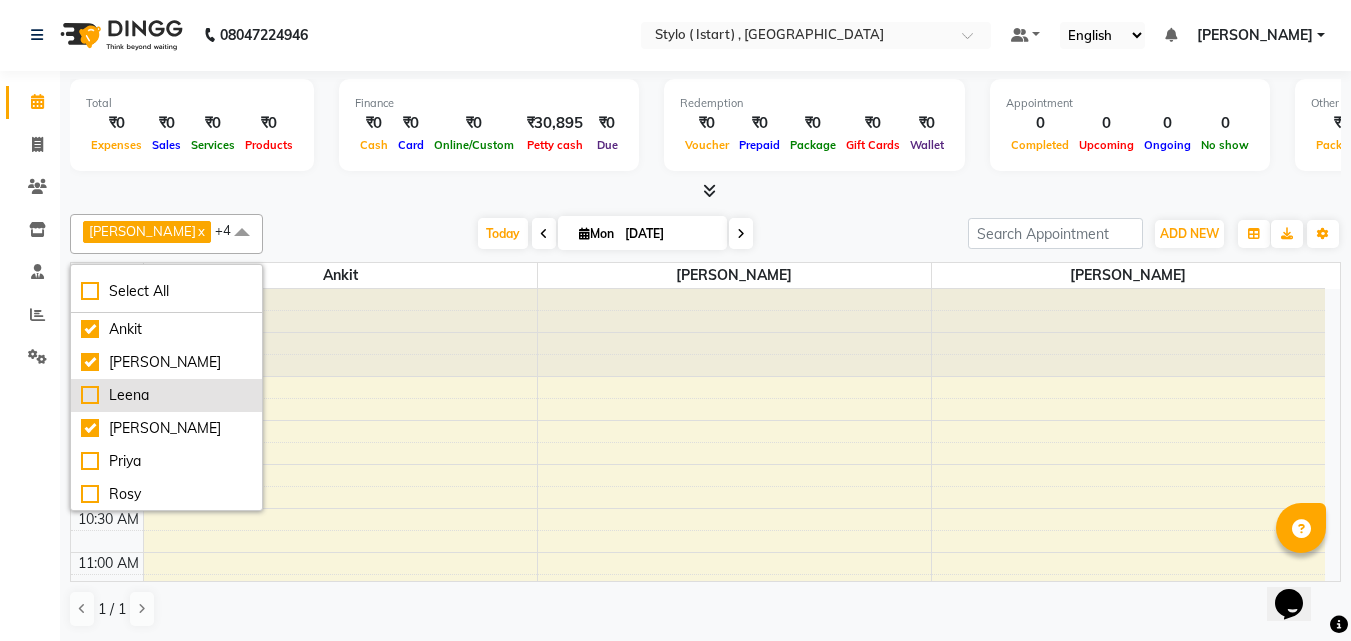 scroll, scrollTop: 1, scrollLeft: 0, axis: vertical 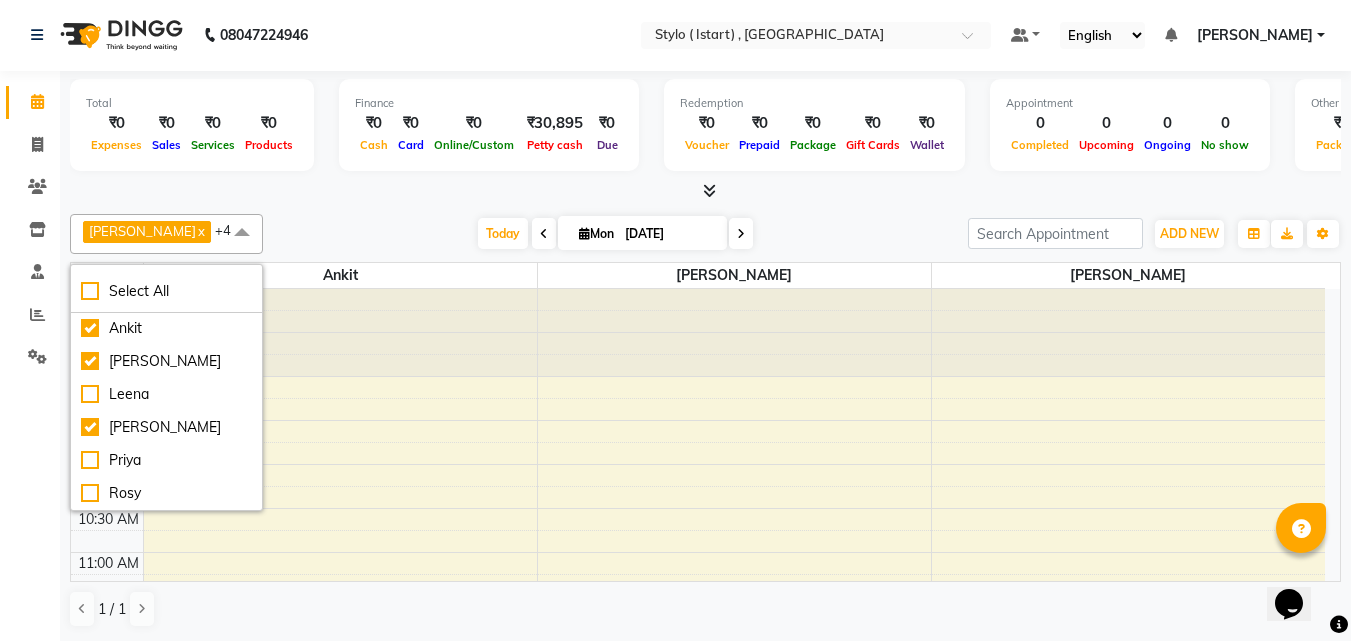 drag, startPoint x: 362, startPoint y: 288, endPoint x: 363, endPoint y: 277, distance: 11.045361 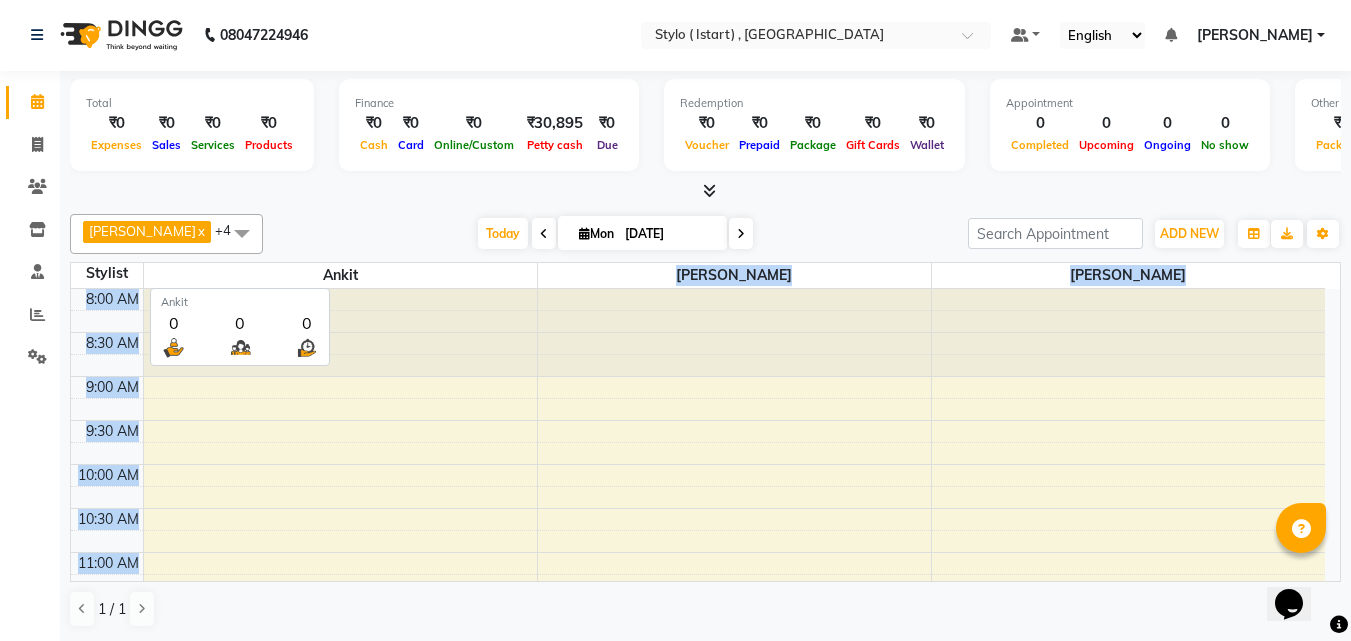 drag, startPoint x: 363, startPoint y: 277, endPoint x: 278, endPoint y: 293, distance: 86.492775 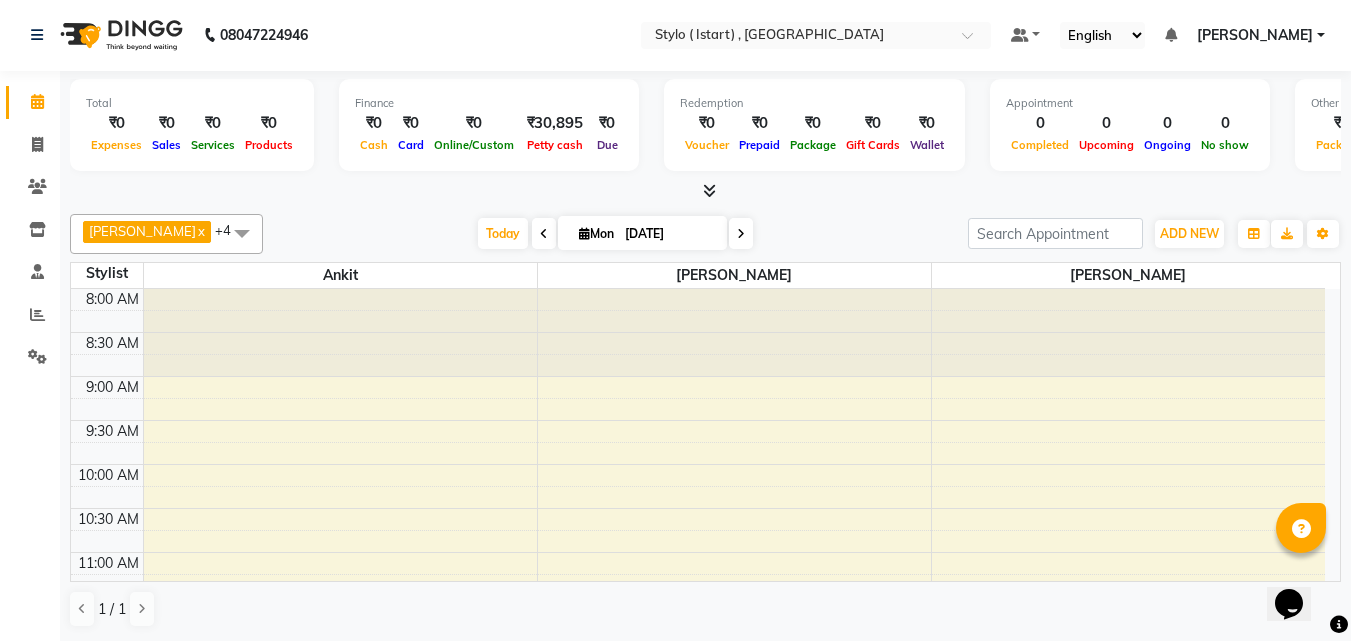 click on "[DATE]  [DATE]" at bounding box center [615, 234] 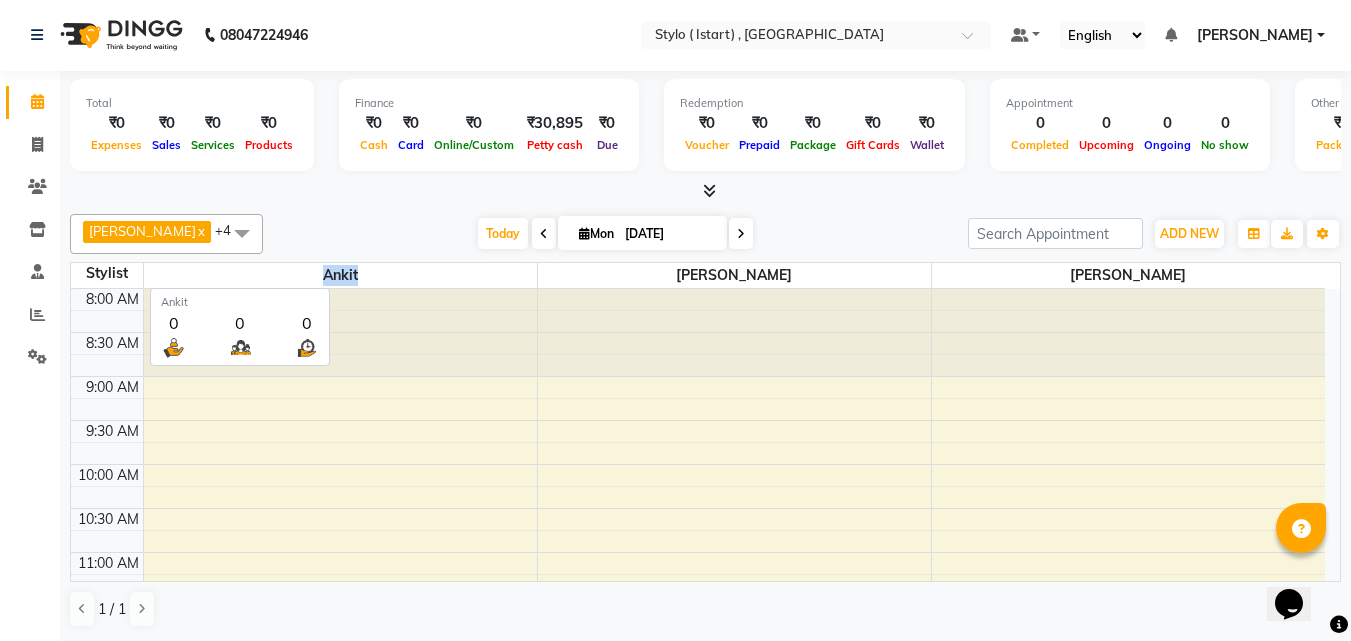 drag, startPoint x: 367, startPoint y: 272, endPoint x: 303, endPoint y: 279, distance: 64.381676 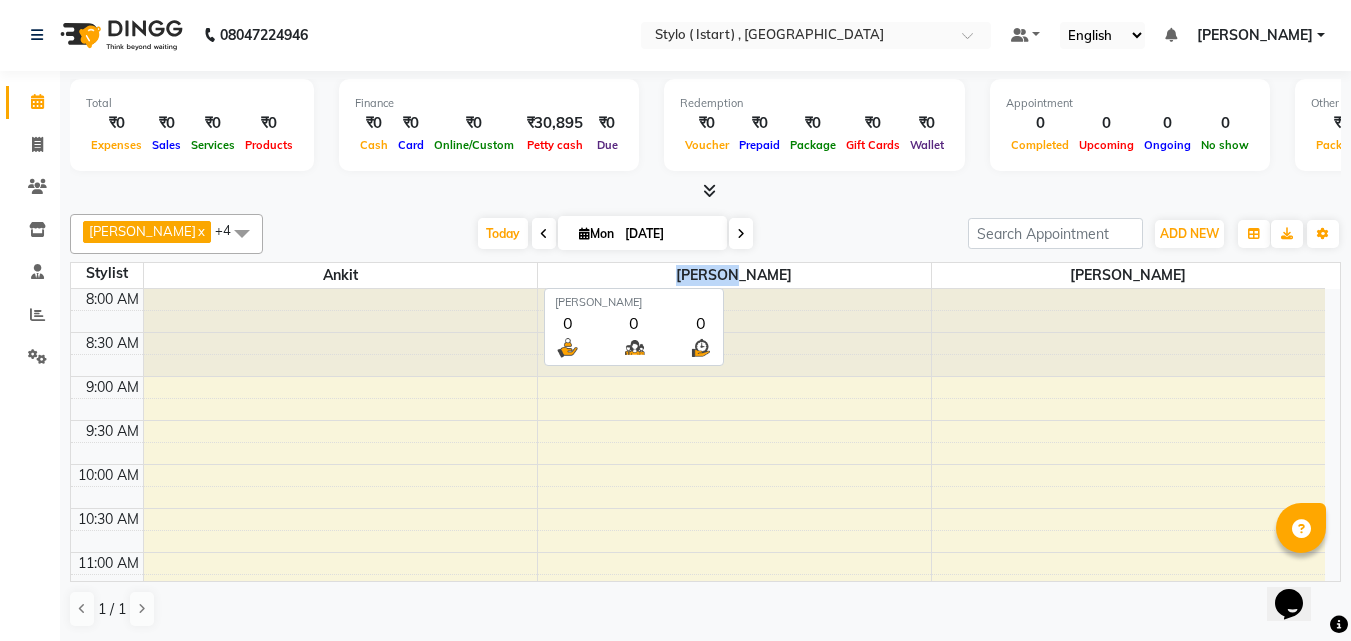 drag, startPoint x: 760, startPoint y: 275, endPoint x: 676, endPoint y: 281, distance: 84.21401 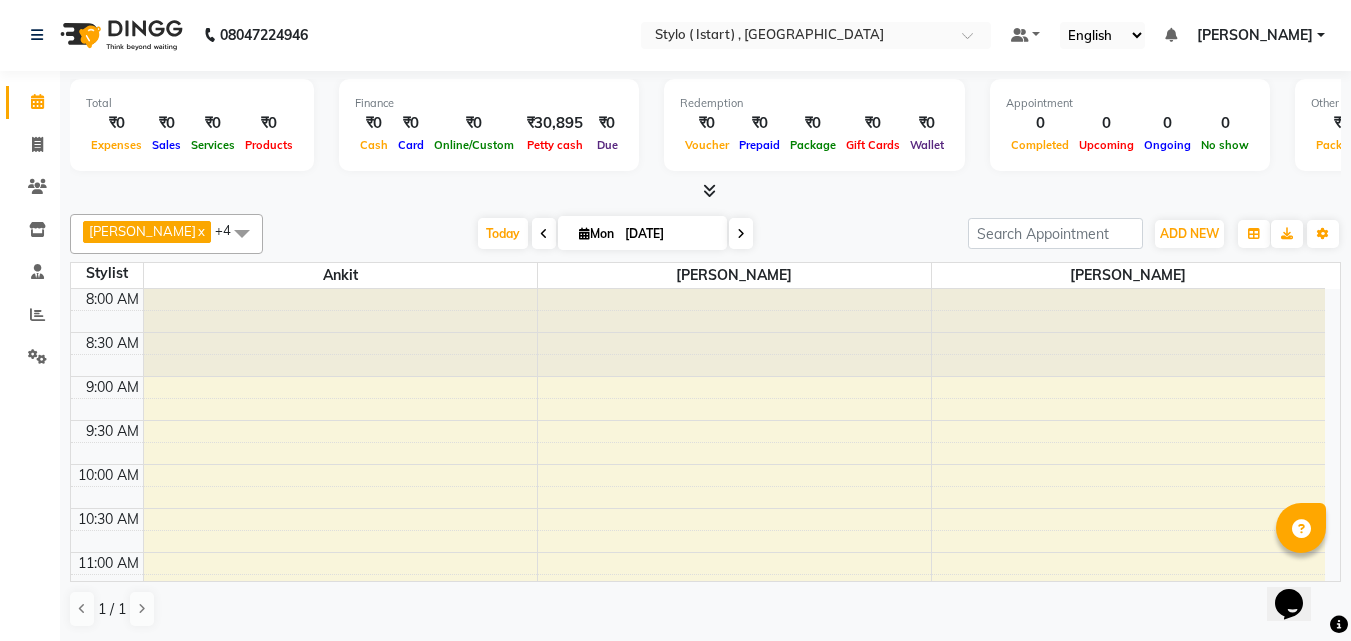 click on "[PERSON_NAME]  x [PERSON_NAME]  x Ankit  x [DATE]  x Admin  x +4 Select All Ankit [PERSON_NAME] [PERSON_NAME] [PERSON_NAME] Rosy [DATE]  [DATE] Toggle Dropdown Add Appointment Add Invoice Add Attendance Add Client Add Transaction Toggle Dropdown Add Appointment Add Invoice Add Attendance Add Client ADD NEW Toggle Dropdown Add Appointment Add Invoice Add Attendance Add Client Add Transaction [PERSON_NAME]  x [PERSON_NAME]  x Ankit  x [DATE]  x Admin  x +4 Select All Ankit [PERSON_NAME] [PERSON_NAME] [PERSON_NAME] Rosy Group By  Staff View   Room View  View as Vertical  Vertical - Week View  Horizontal  Horizontal - Week View  List  Toggle Dropdown Calendar Settings Manage Tags   Arrange Stylists   Reset Stylists  Full Screen Appointment Form Zoom 100% Staff/Room Display Count 6 Stylist Ankit [PERSON_NAME] [PERSON_NAME] 8:00 AM 8:30 AM 9:00 AM 9:30 AM 10:00 AM 10:30 AM 11:00 AM 11:30 AM 12:00 PM 12:30 PM 1:00 PM 1:30 PM 2:00 PM 2:30 PM 3:00 PM 3:30 PM 4:00 PM 4:30 PM 5:00 PM 5:30 PM 6:00 PM 6:30 PM 7:00 PM 7:30 PM 8:00 PM 8:30 PM [DATE]" 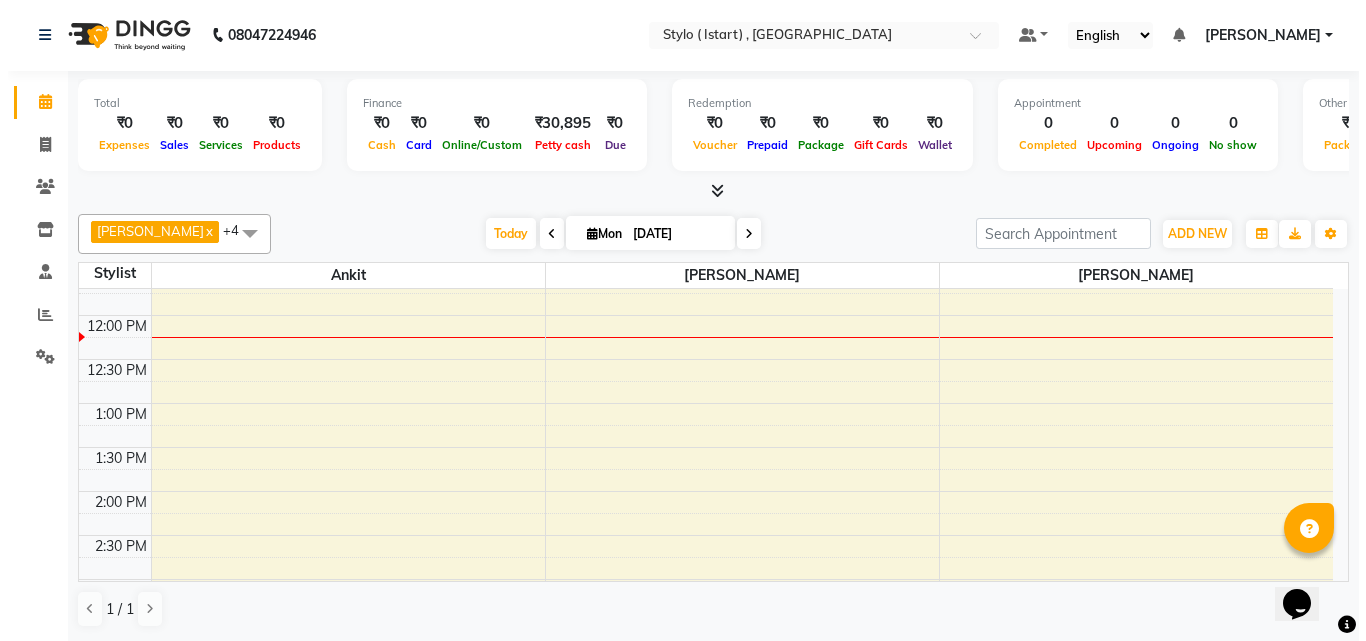 scroll, scrollTop: 351, scrollLeft: 0, axis: vertical 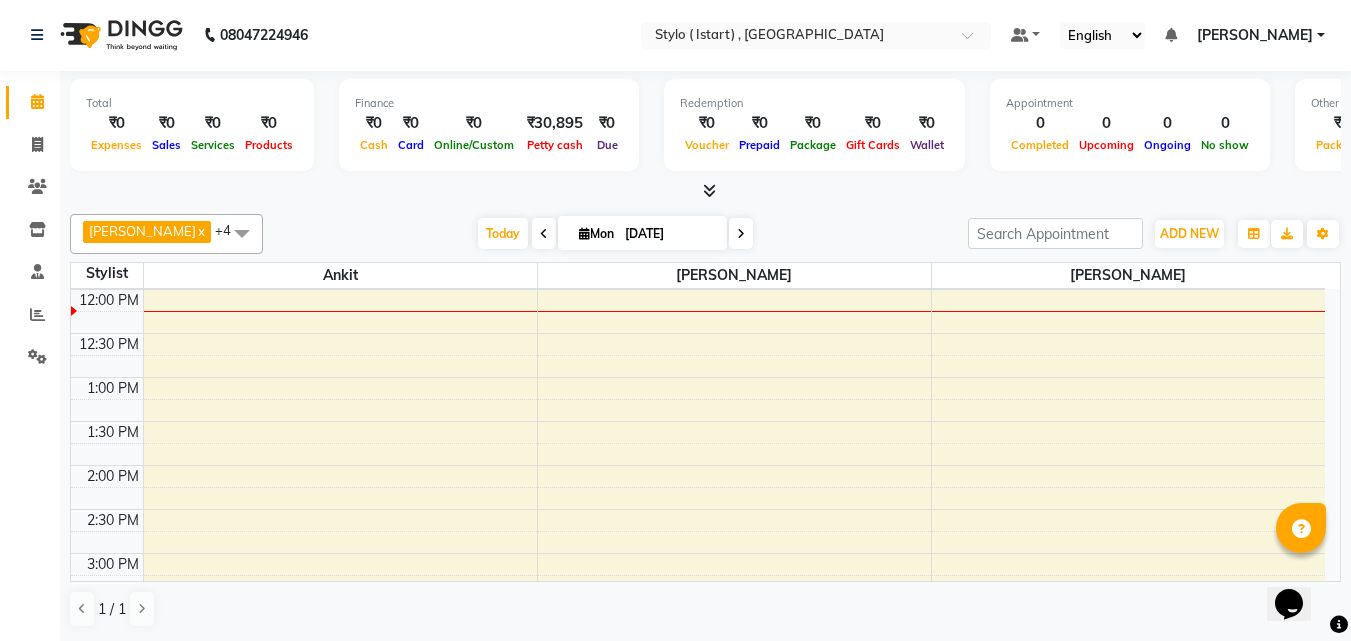 click on "8:00 AM 8:30 AM 9:00 AM 9:30 AM 10:00 AM 10:30 AM 11:00 AM 11:30 AM 12:00 PM 12:30 PM 1:00 PM 1:30 PM 2:00 PM 2:30 PM 3:00 PM 3:30 PM 4:00 PM 4:30 PM 5:00 PM 5:30 PM 6:00 PM 6:30 PM 7:00 PM 7:30 PM 8:00 PM 8:30 PM" at bounding box center [698, 509] 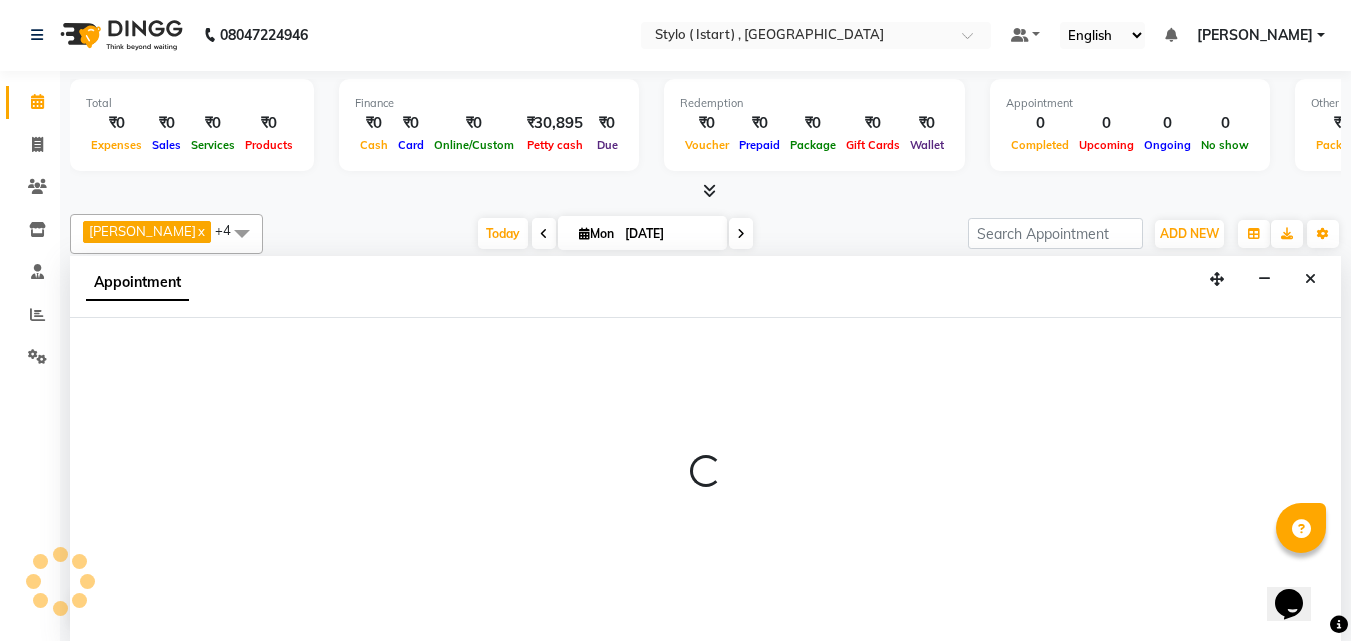 select on "63062" 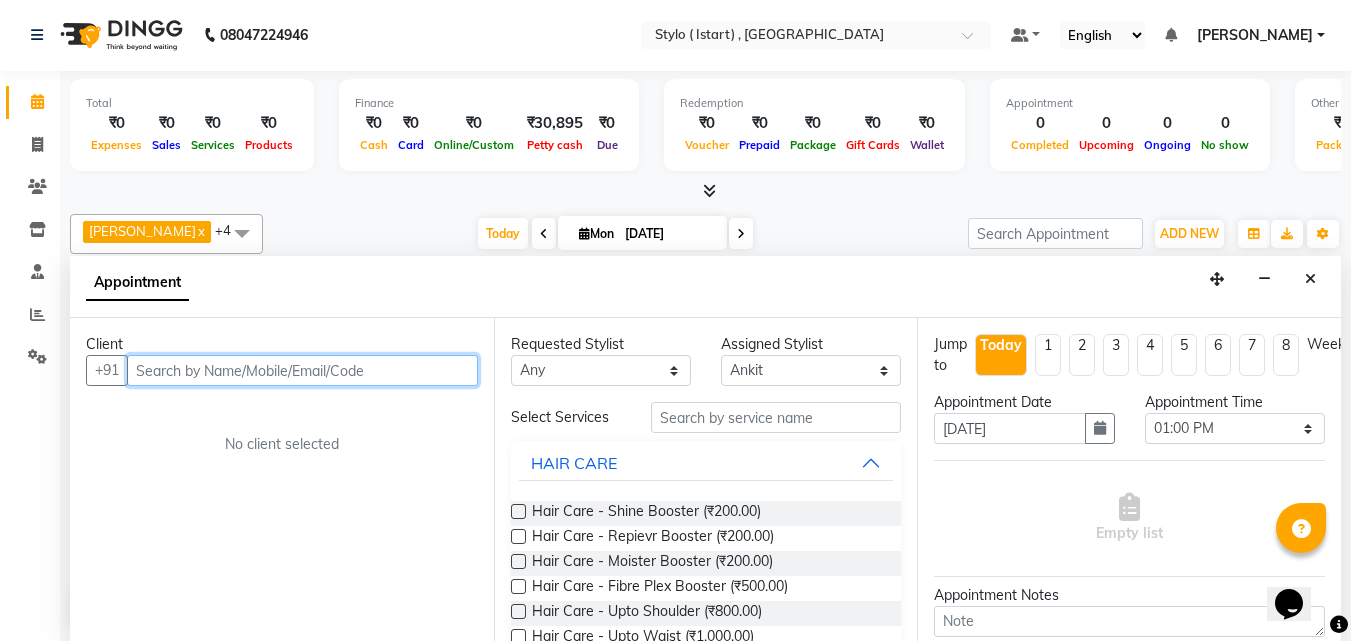 click at bounding box center (302, 370) 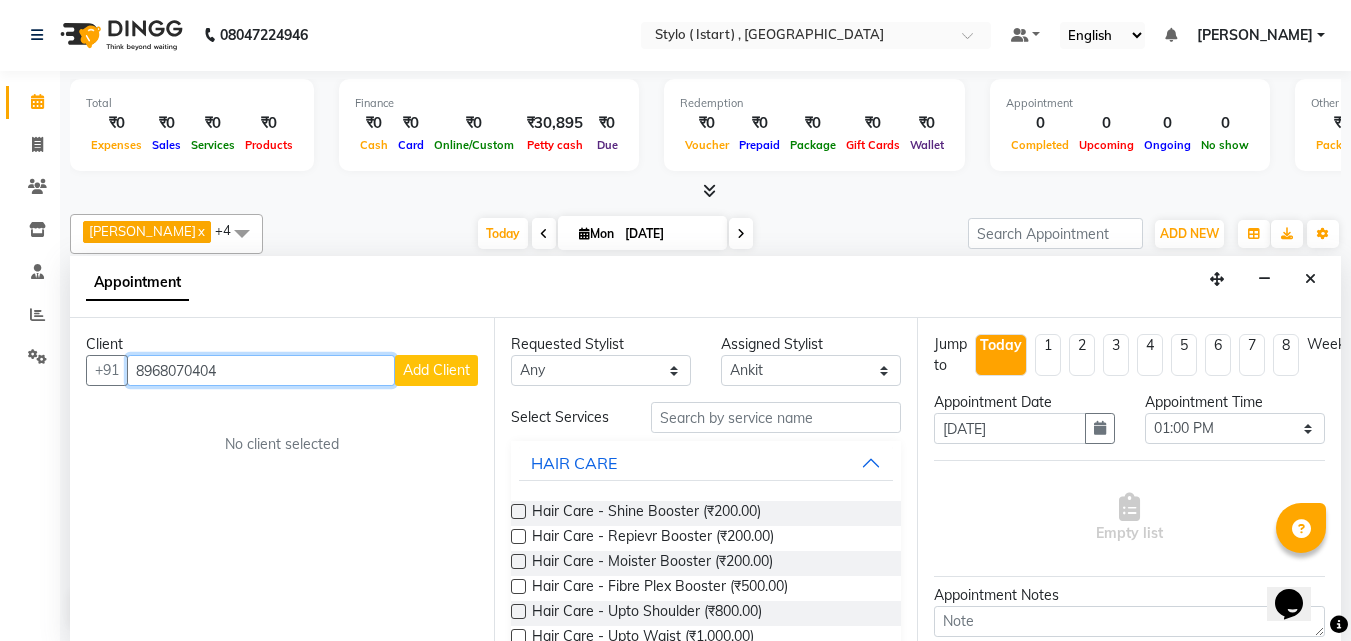 type on "8968070404" 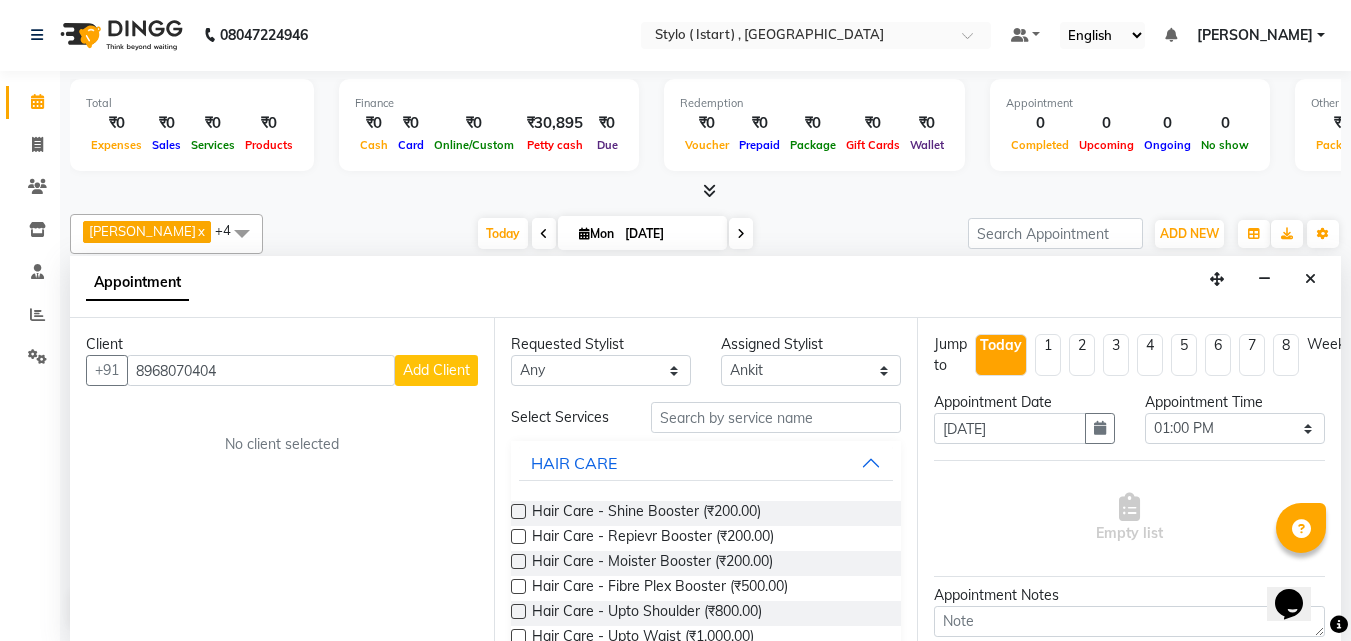 click on "Add Client" at bounding box center (436, 370) 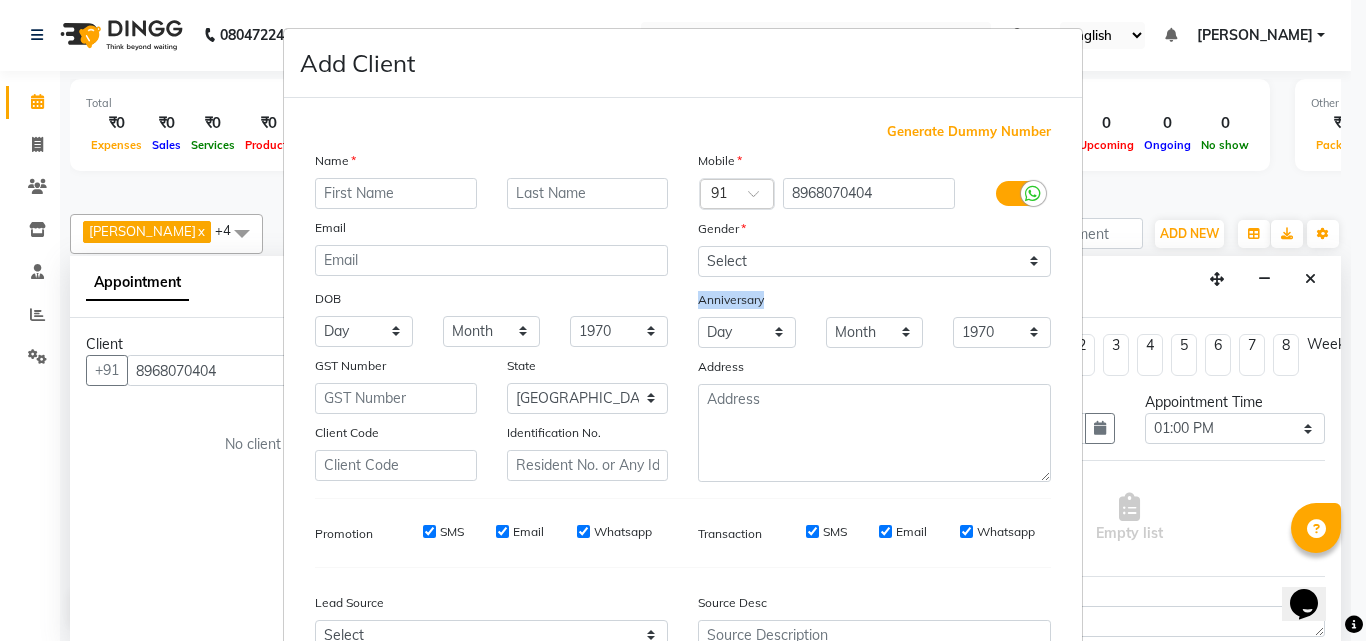 drag, startPoint x: 767, startPoint y: 305, endPoint x: 691, endPoint y: 302, distance: 76.05919 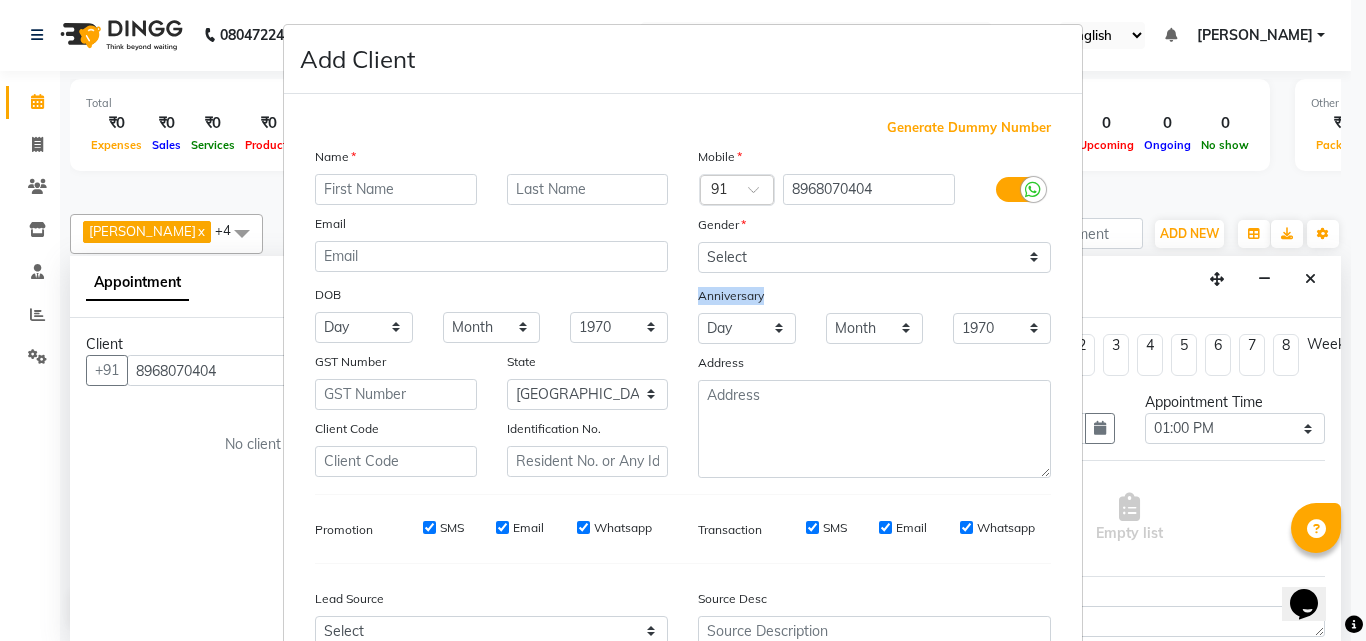 scroll, scrollTop: 0, scrollLeft: 0, axis: both 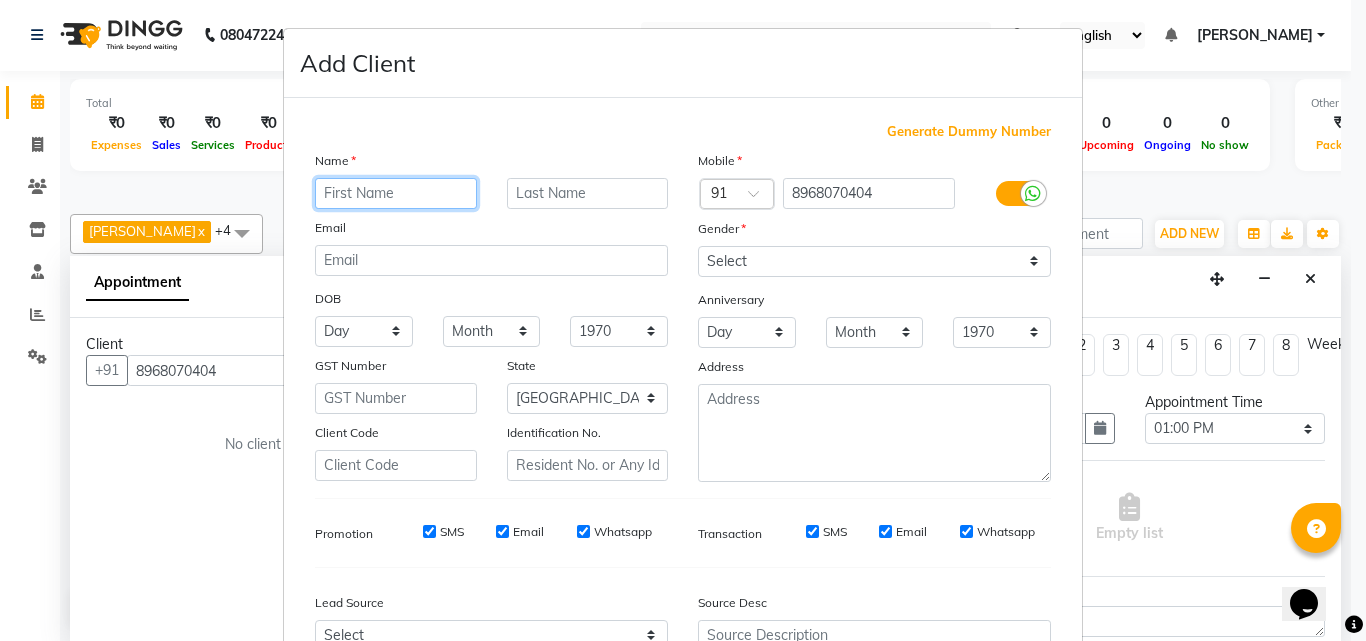 click at bounding box center (396, 193) 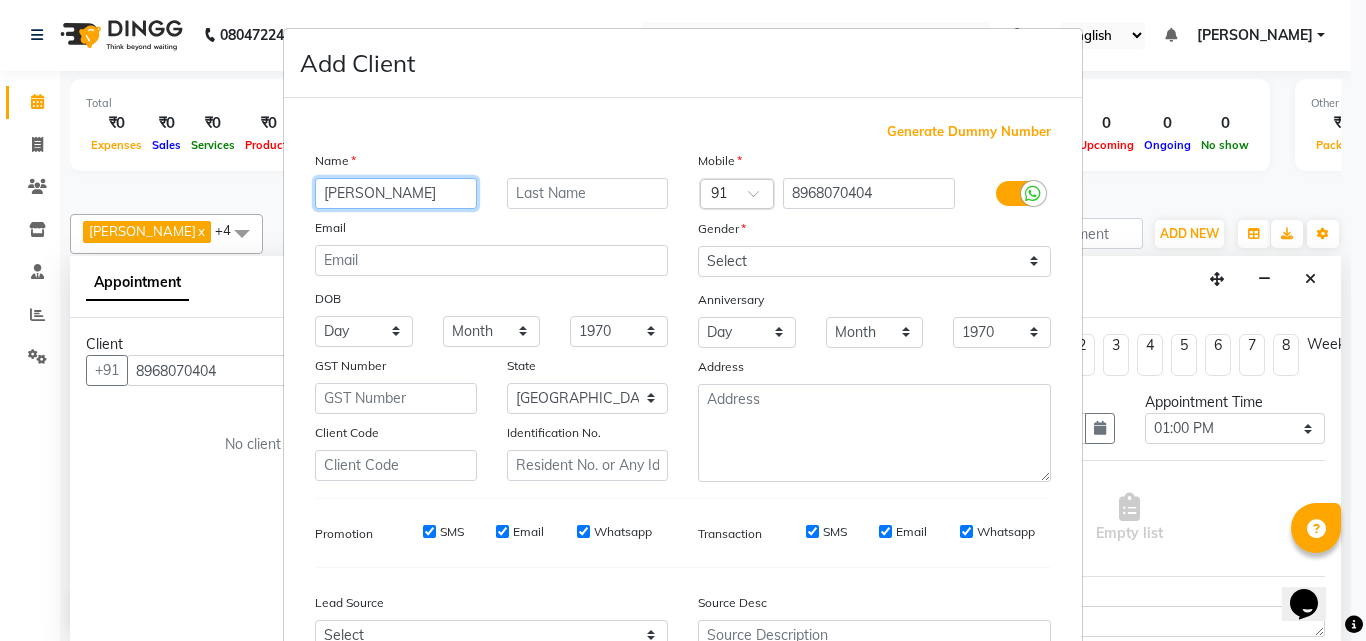 type on "[PERSON_NAME]" 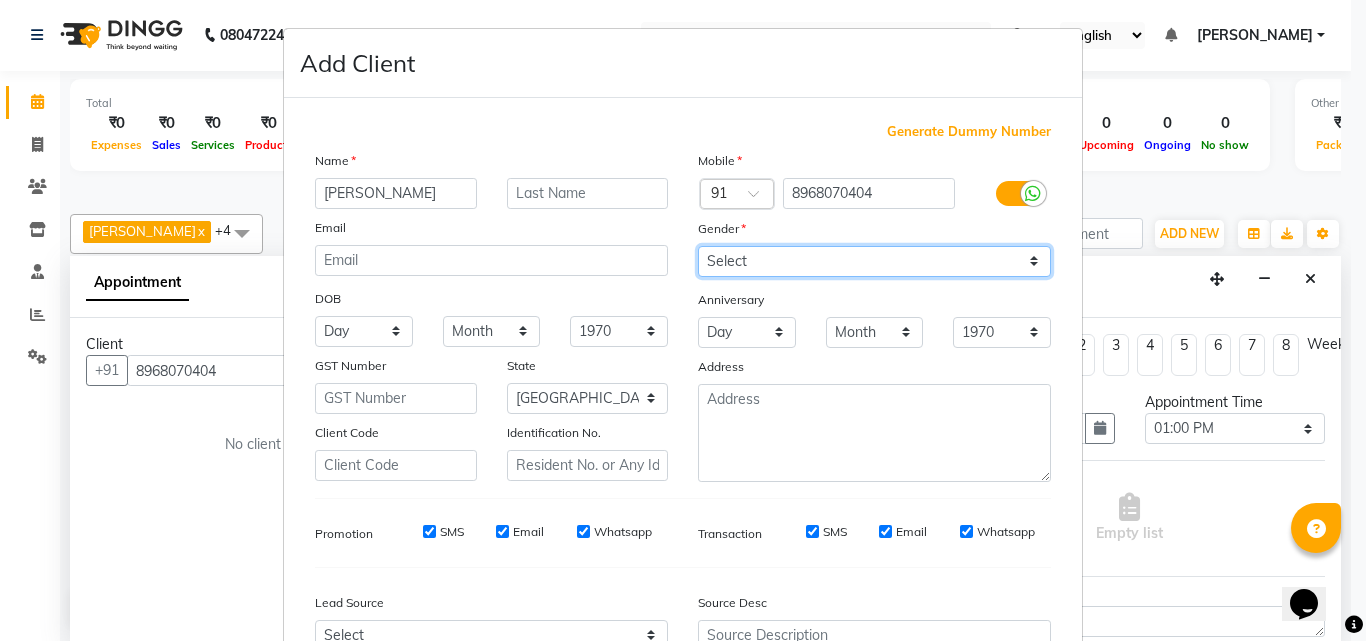 click on "Select [DEMOGRAPHIC_DATA] [DEMOGRAPHIC_DATA] Other Prefer Not To Say" at bounding box center [874, 261] 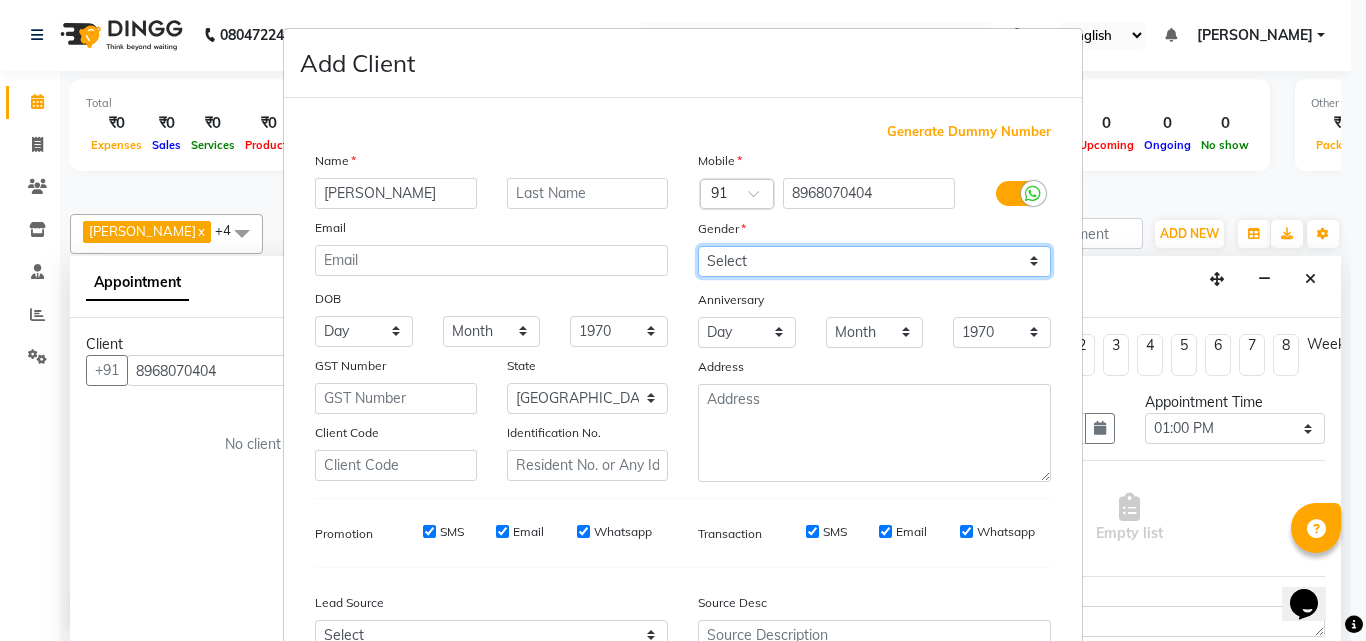 select on "[DEMOGRAPHIC_DATA]" 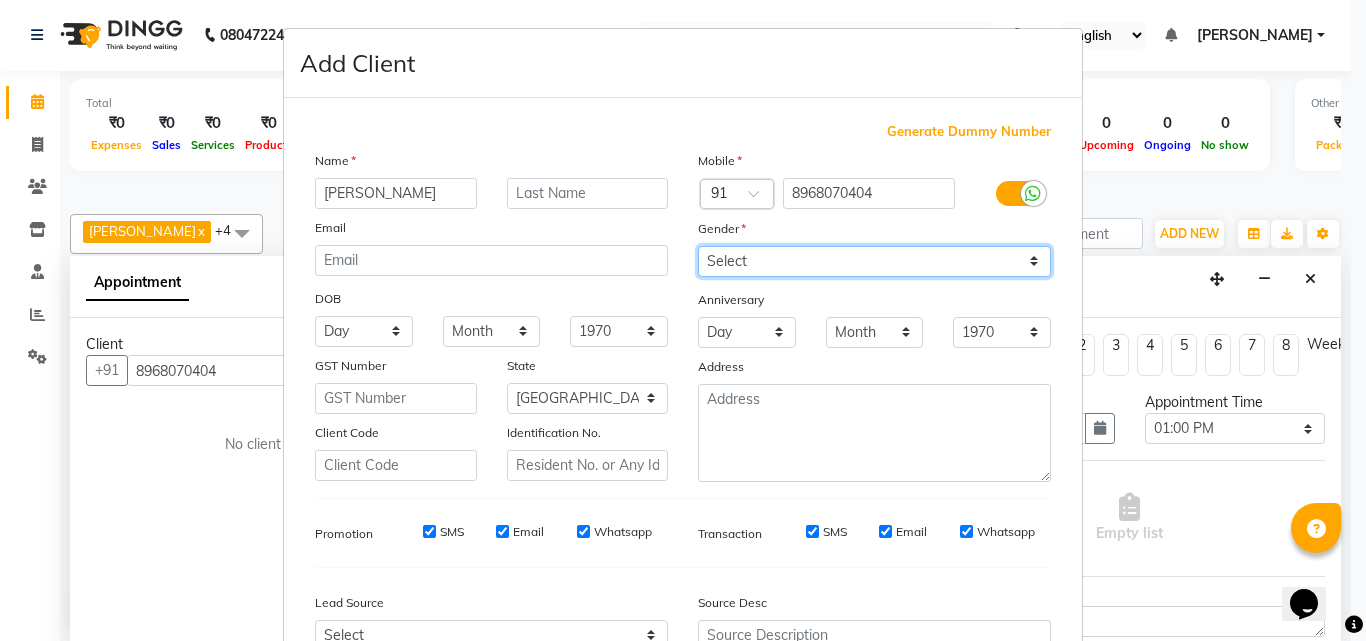 click on "Select [DEMOGRAPHIC_DATA] [DEMOGRAPHIC_DATA] Other Prefer Not To Say" at bounding box center [874, 261] 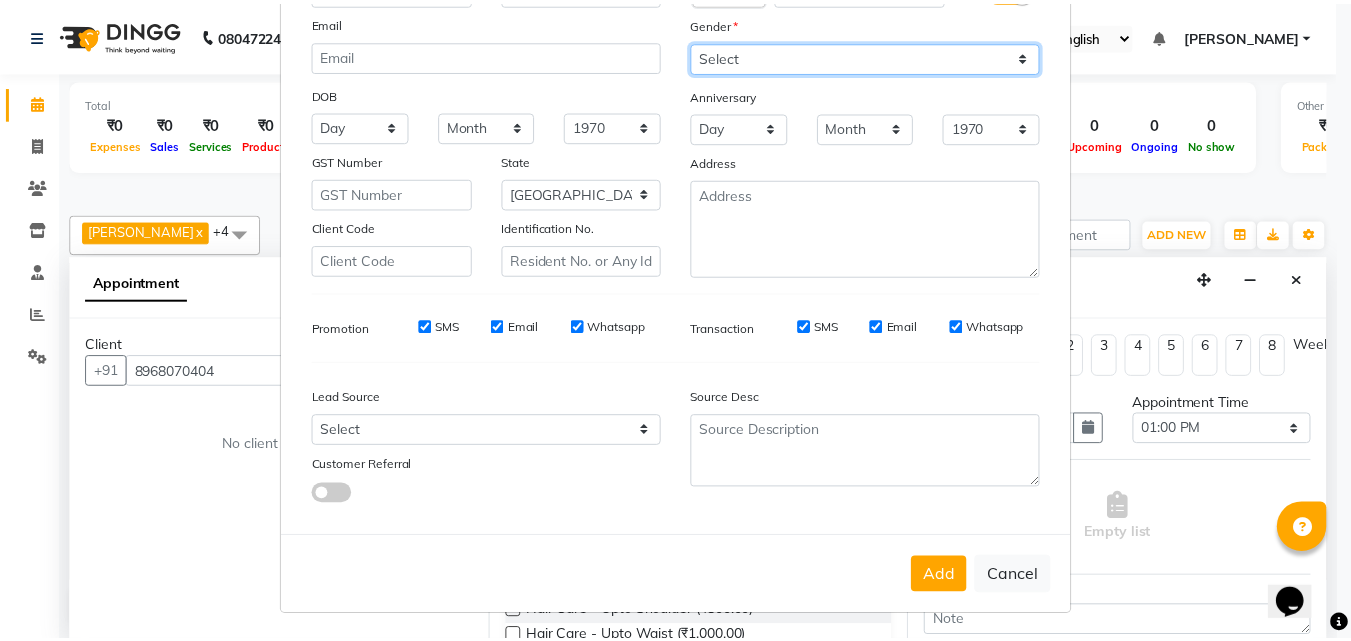scroll, scrollTop: 208, scrollLeft: 0, axis: vertical 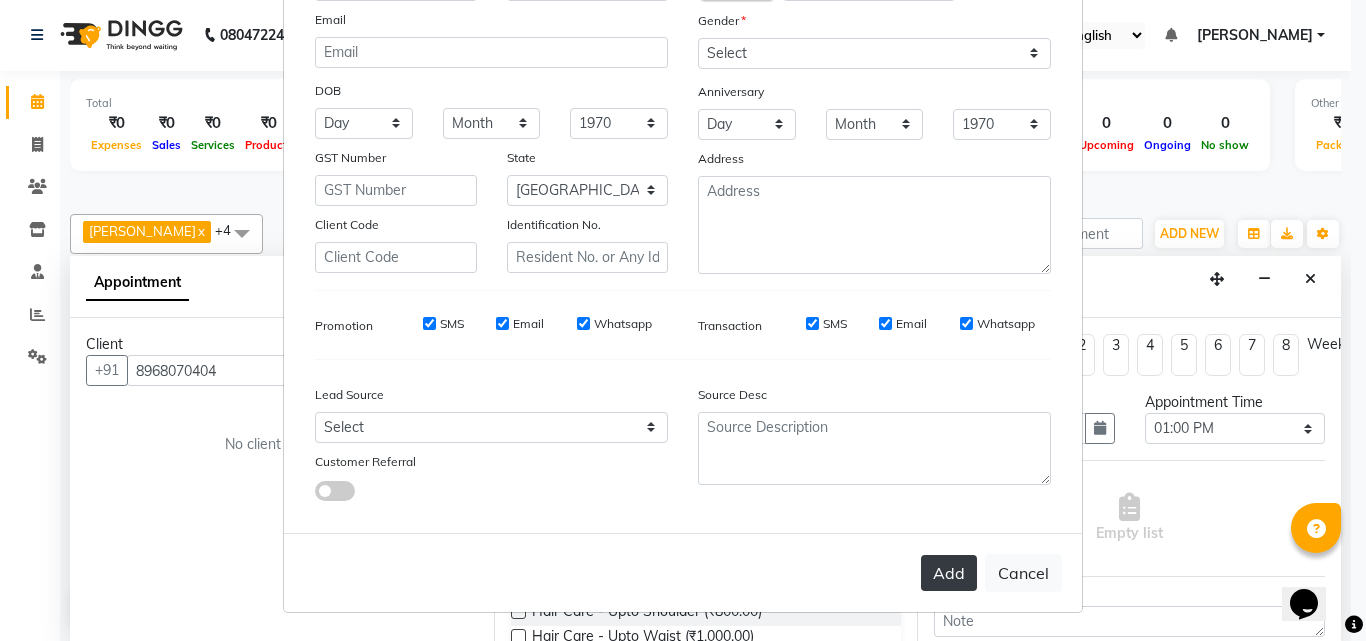 click on "Add" at bounding box center [949, 573] 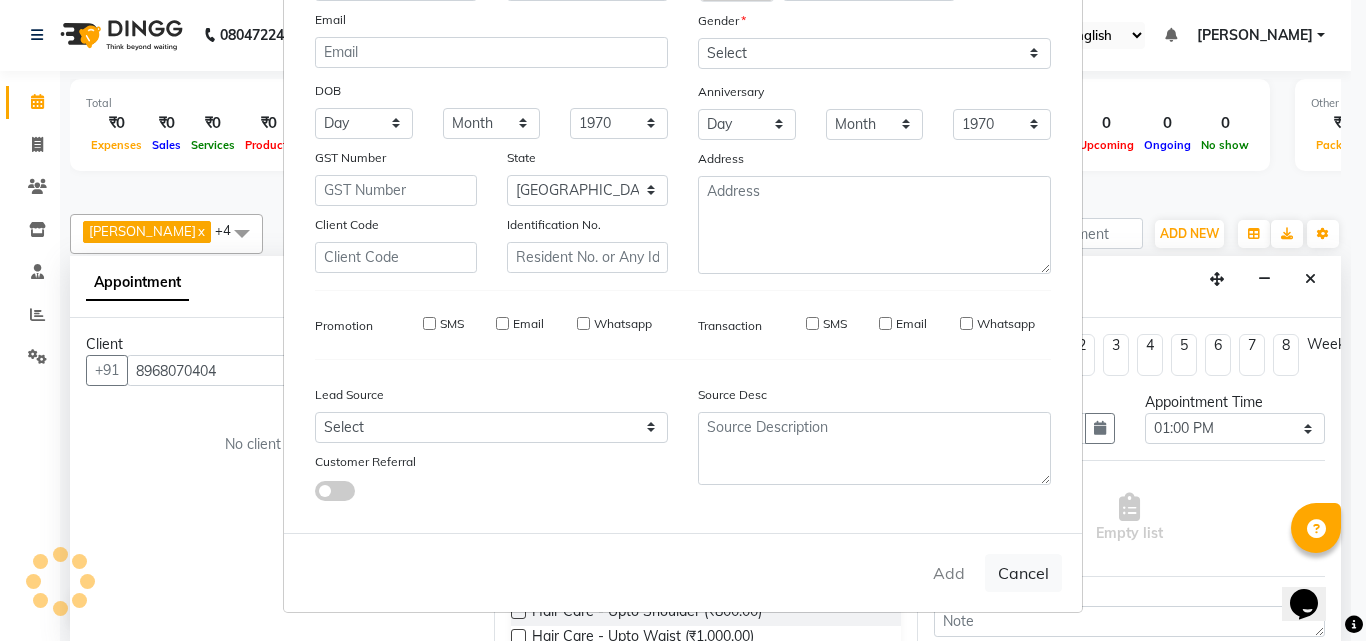 type 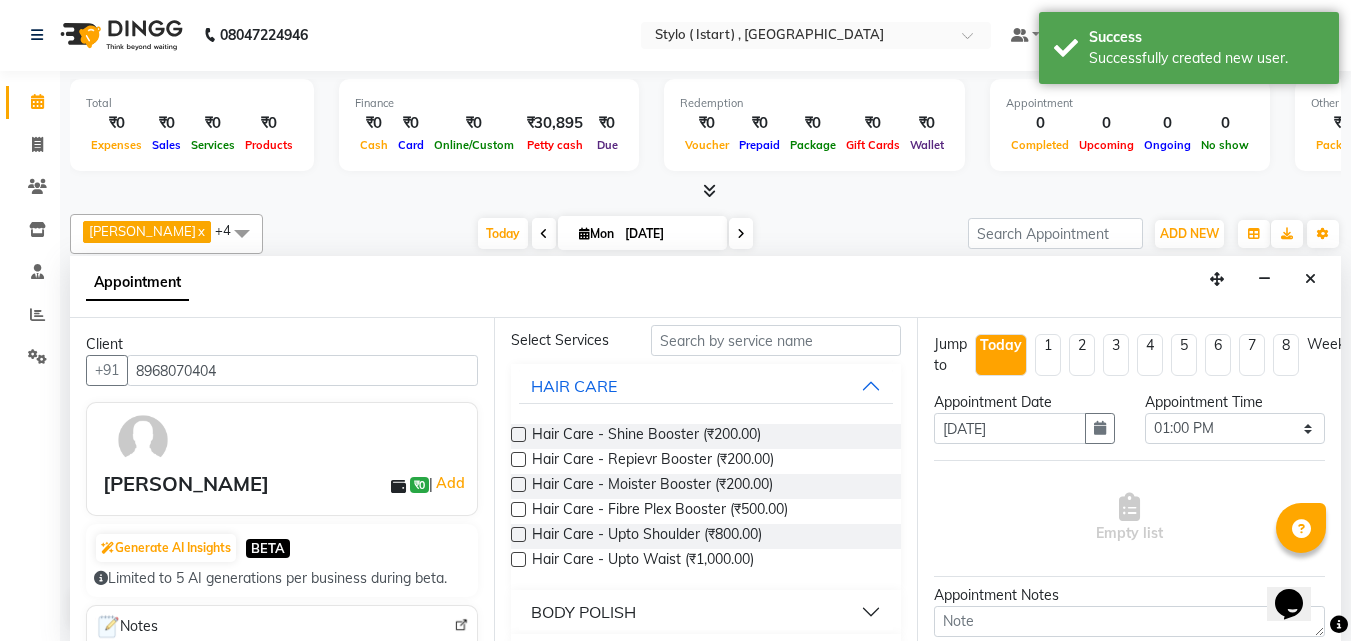 scroll, scrollTop: 85, scrollLeft: 0, axis: vertical 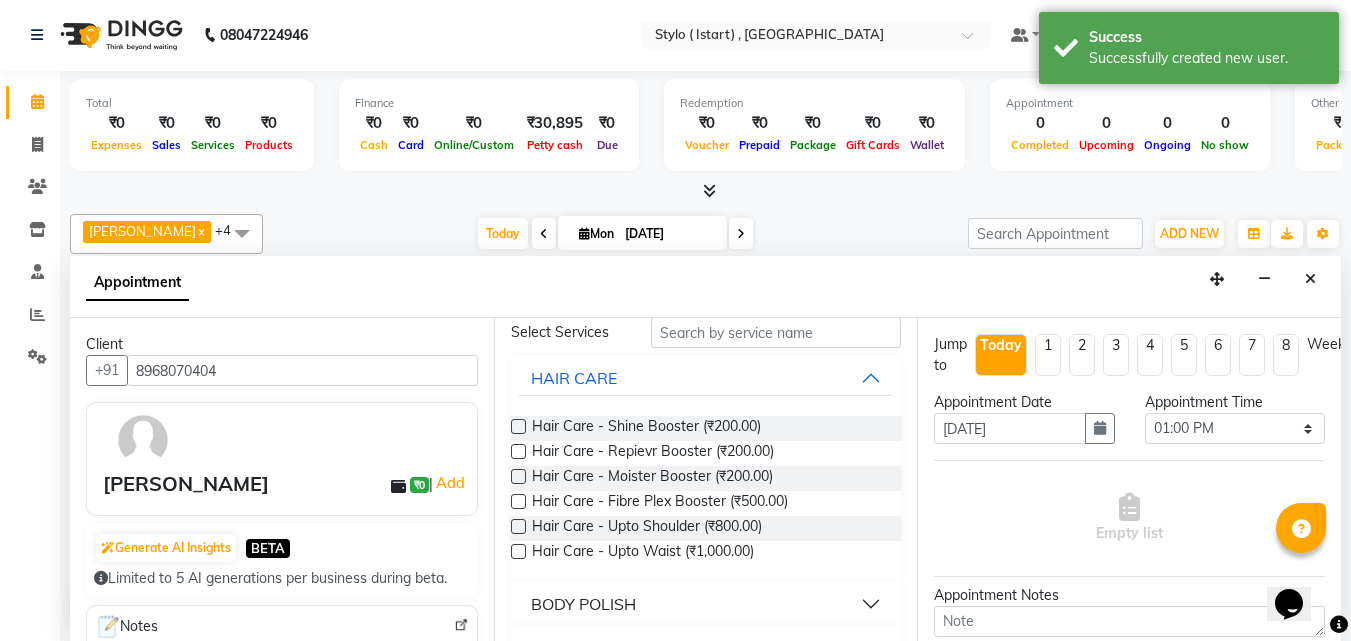 click at bounding box center (518, 426) 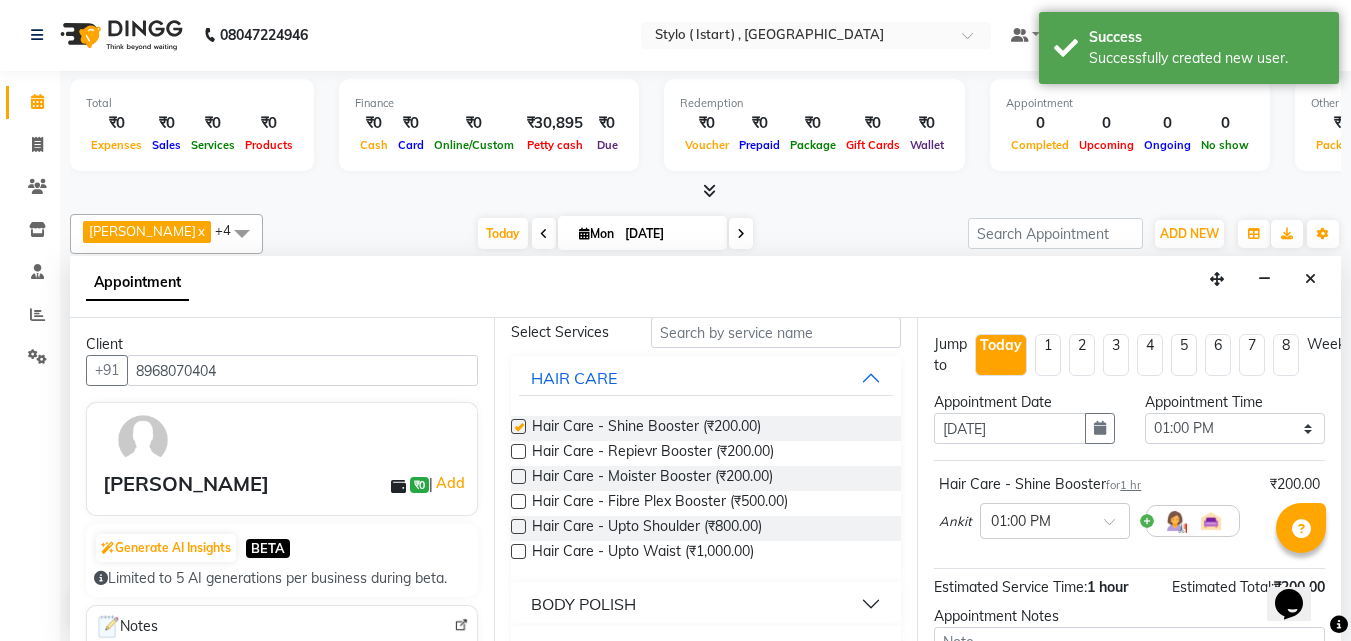 checkbox on "false" 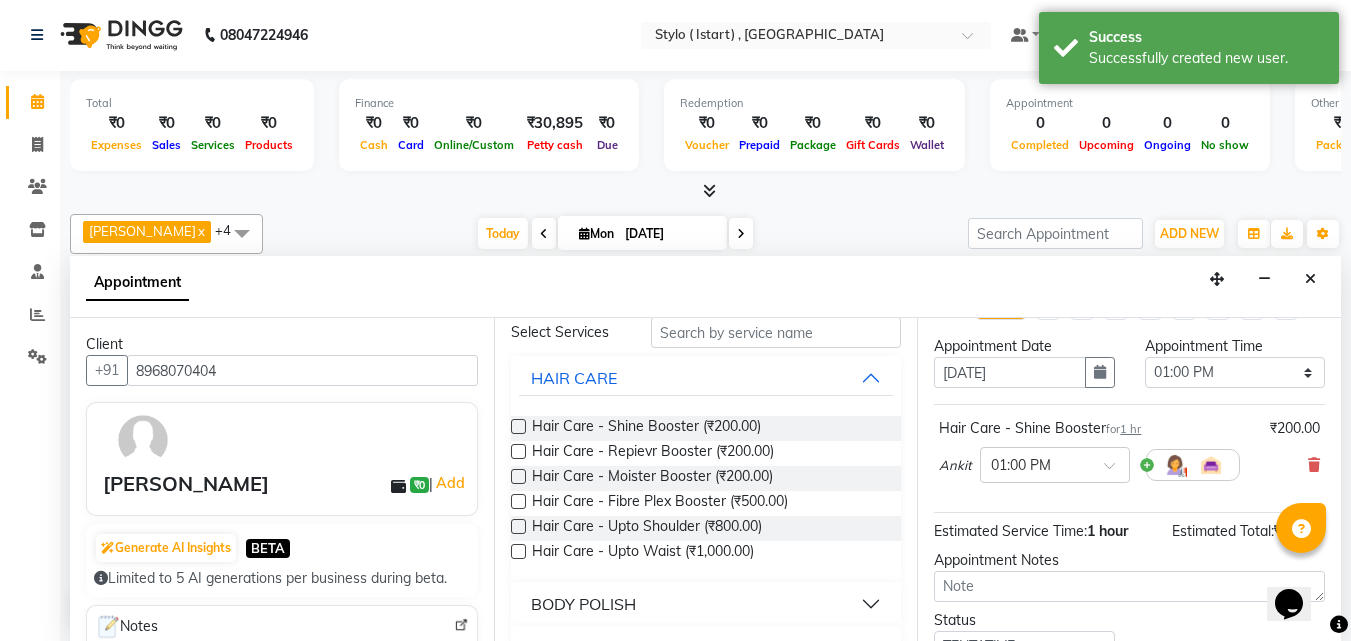 scroll, scrollTop: 218, scrollLeft: 0, axis: vertical 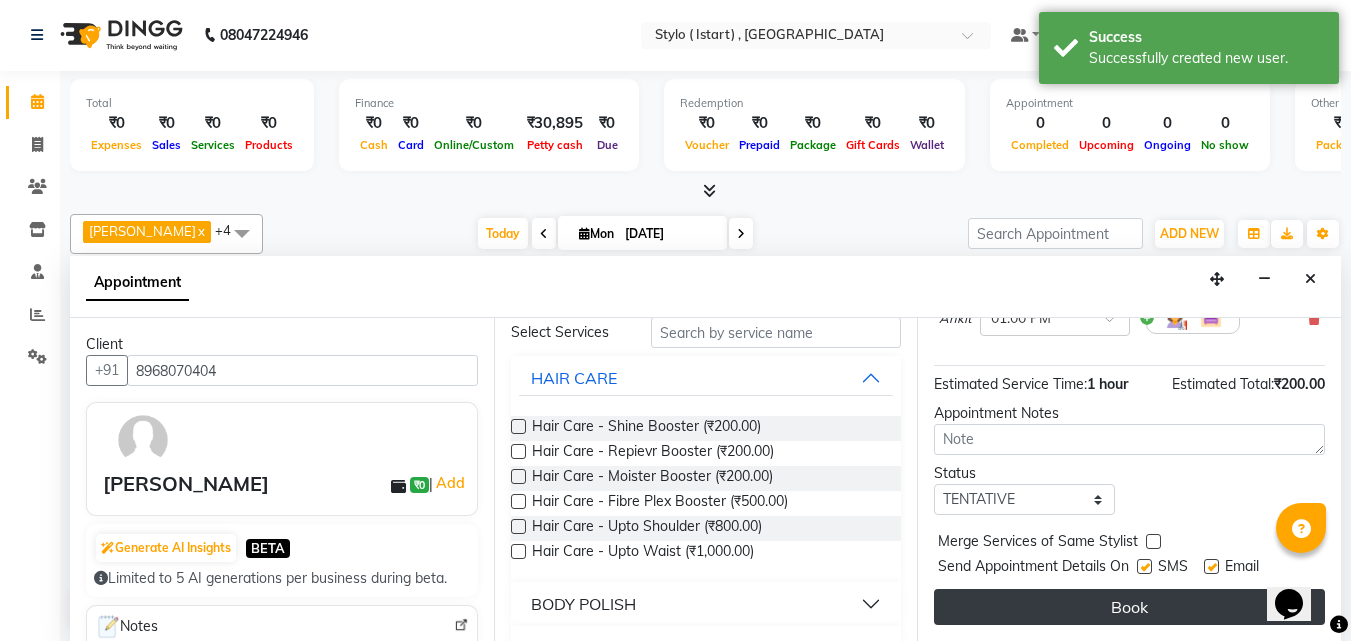 click on "Book" at bounding box center (1129, 607) 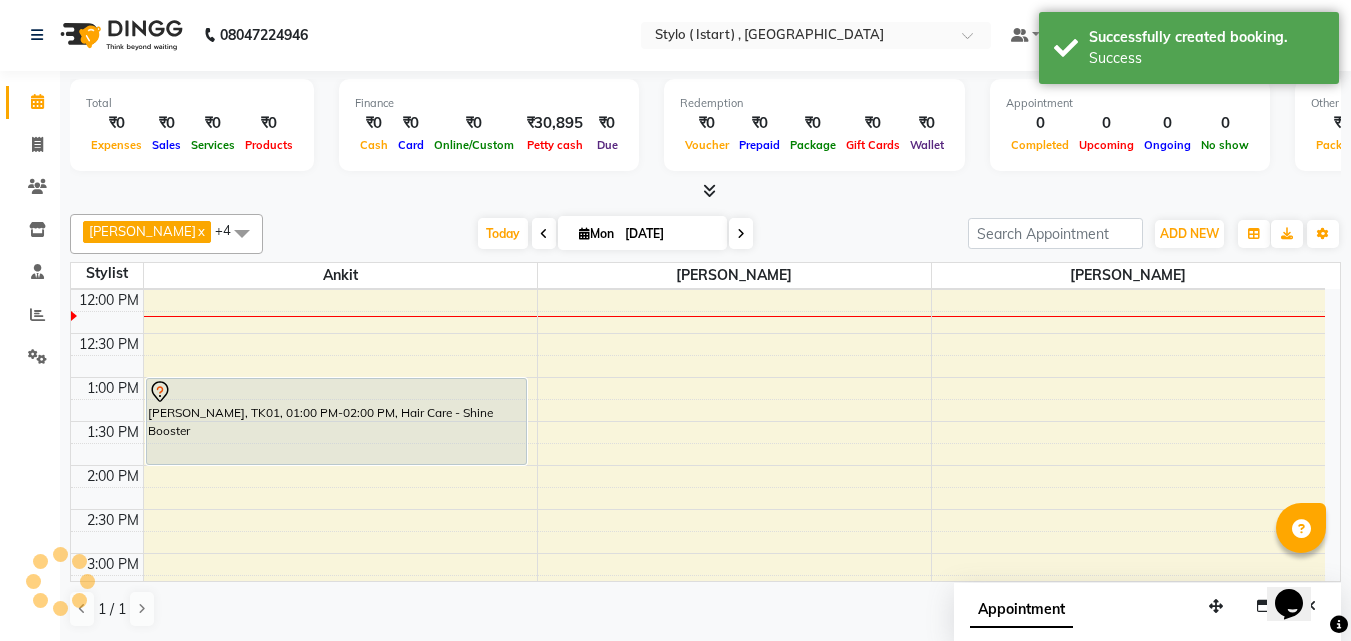 scroll, scrollTop: 0, scrollLeft: 0, axis: both 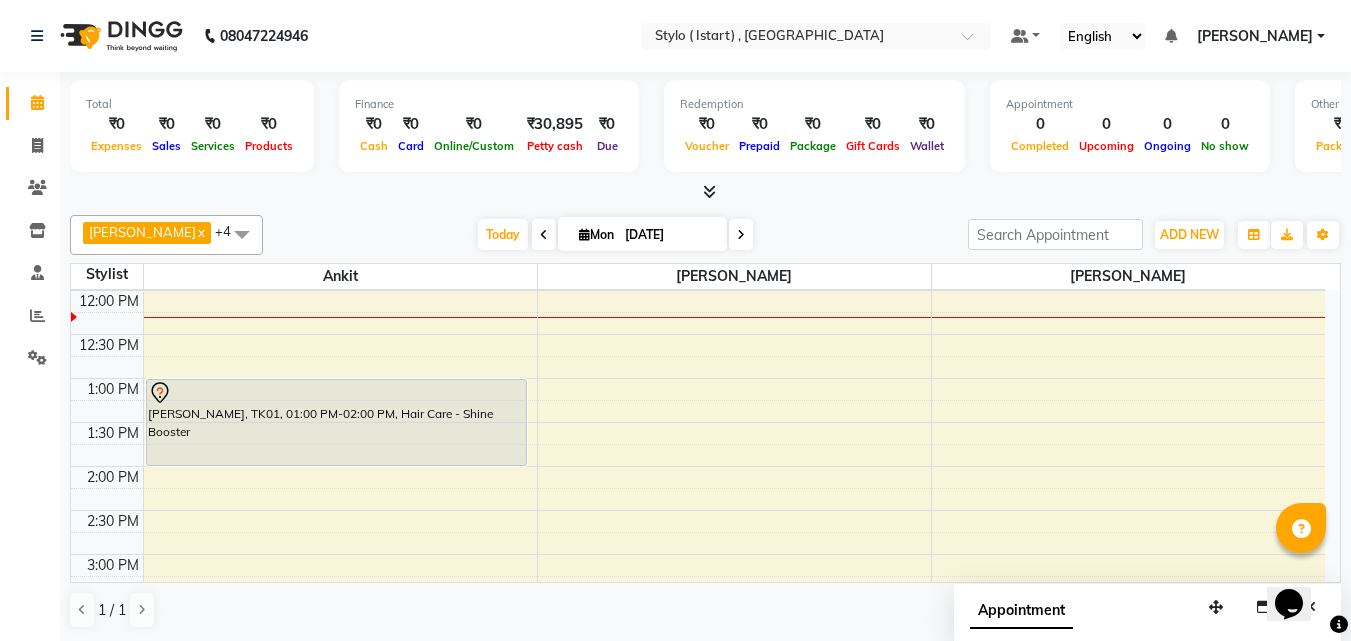 click at bounding box center [336, 393] 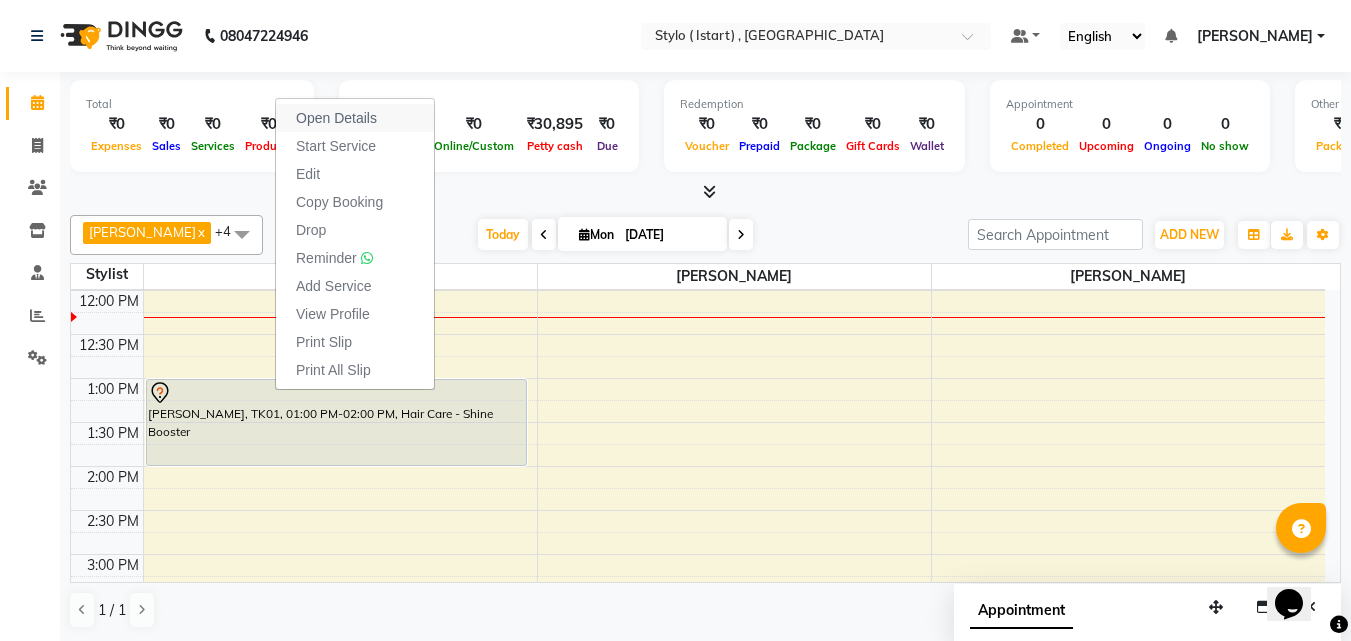 click on "Open Details" at bounding box center [336, 118] 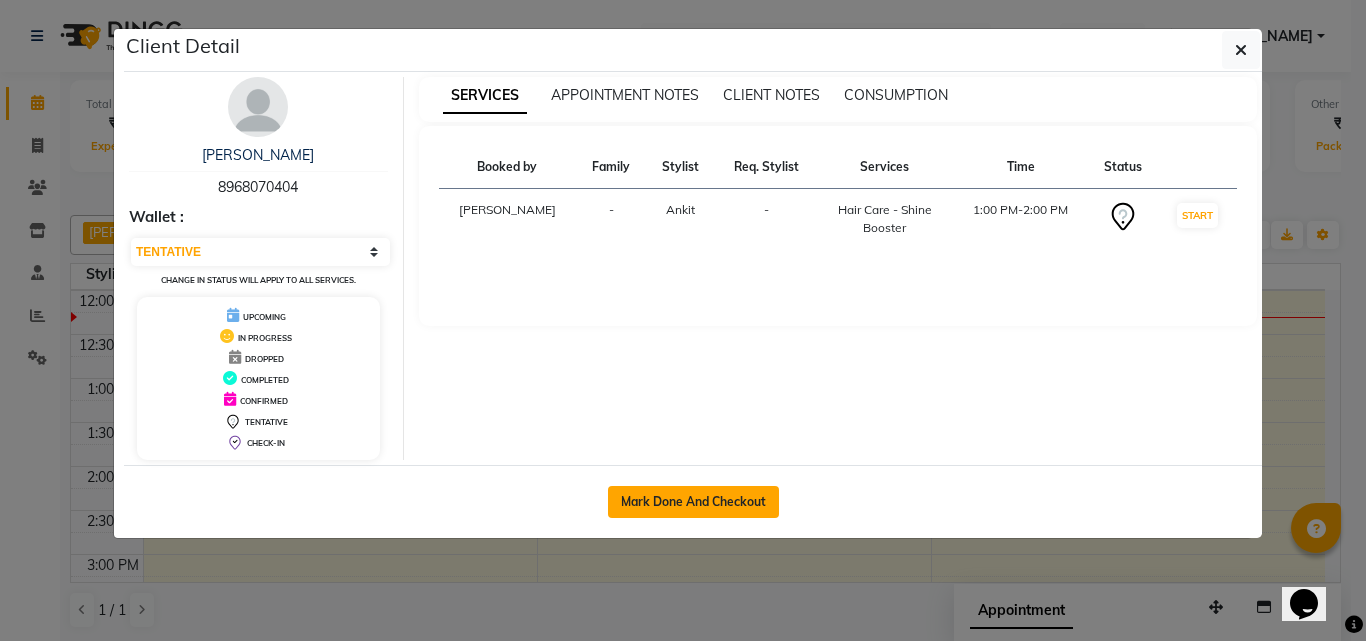 click on "Mark Done And Checkout" 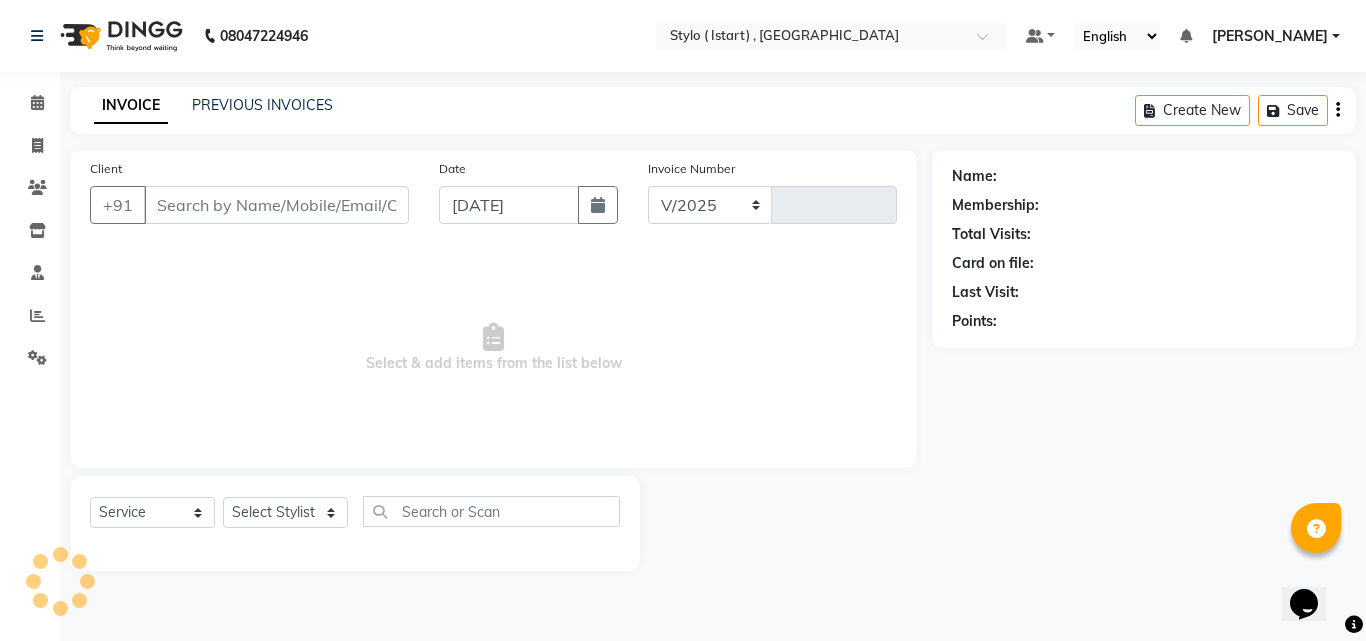 select on "7329" 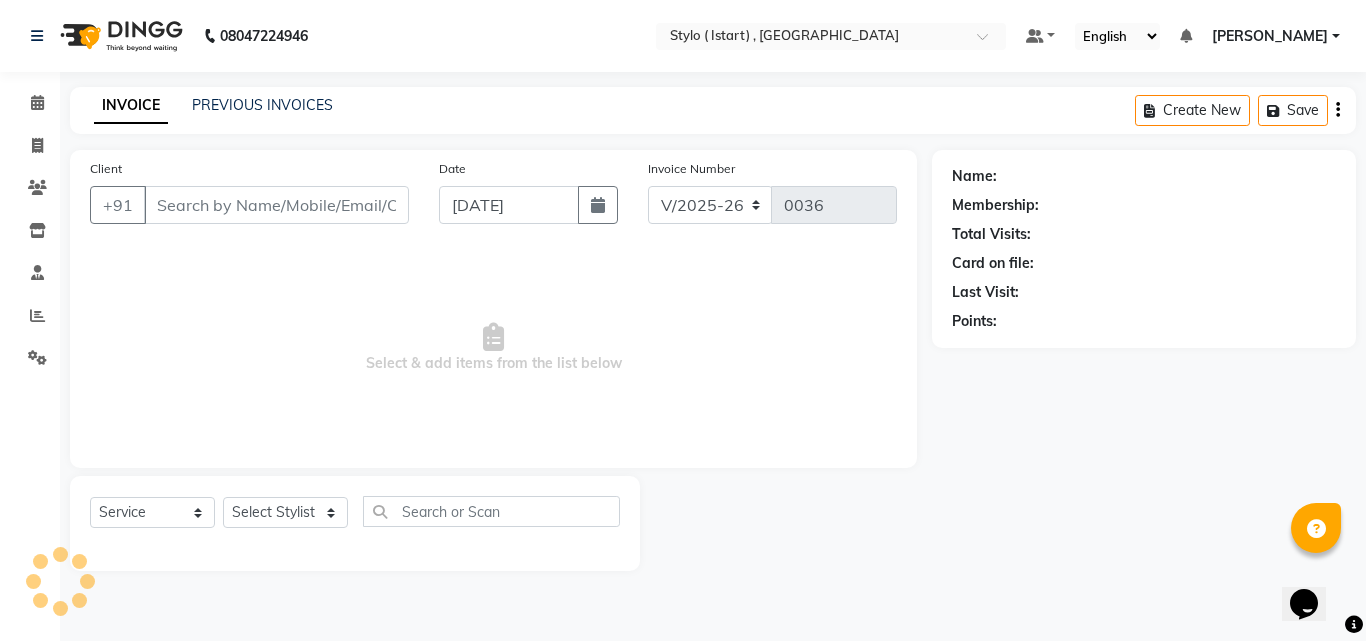 type on "8968070404" 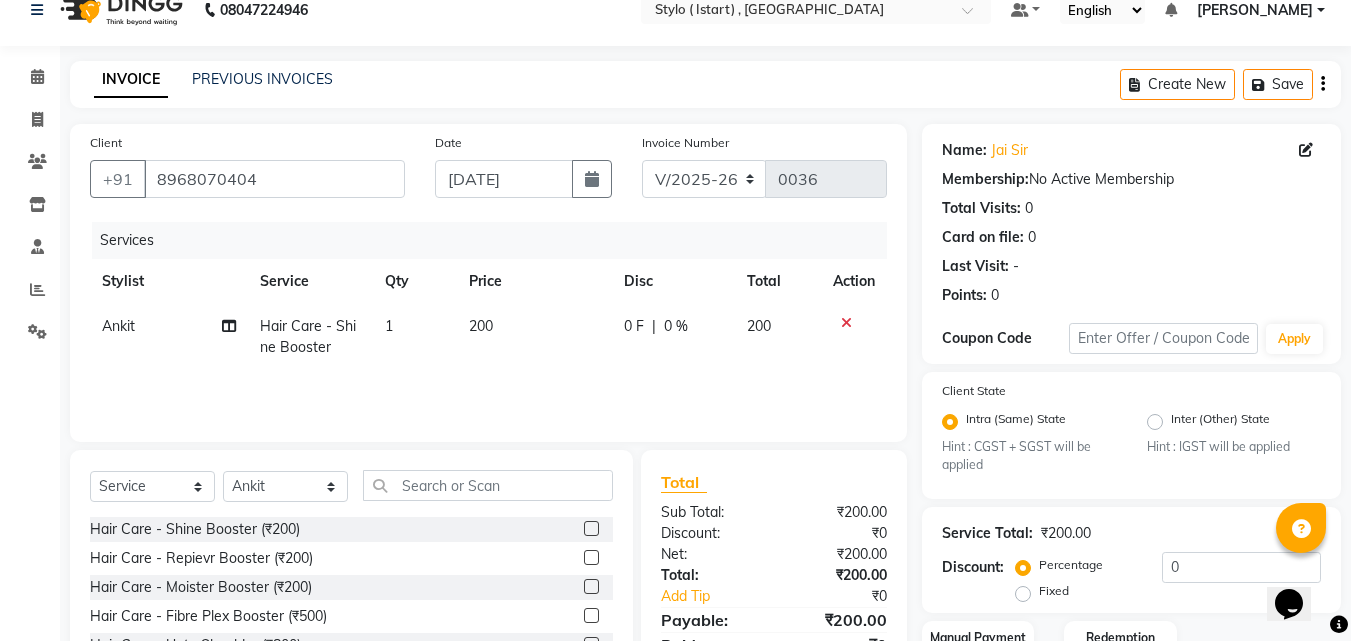 scroll, scrollTop: 169, scrollLeft: 0, axis: vertical 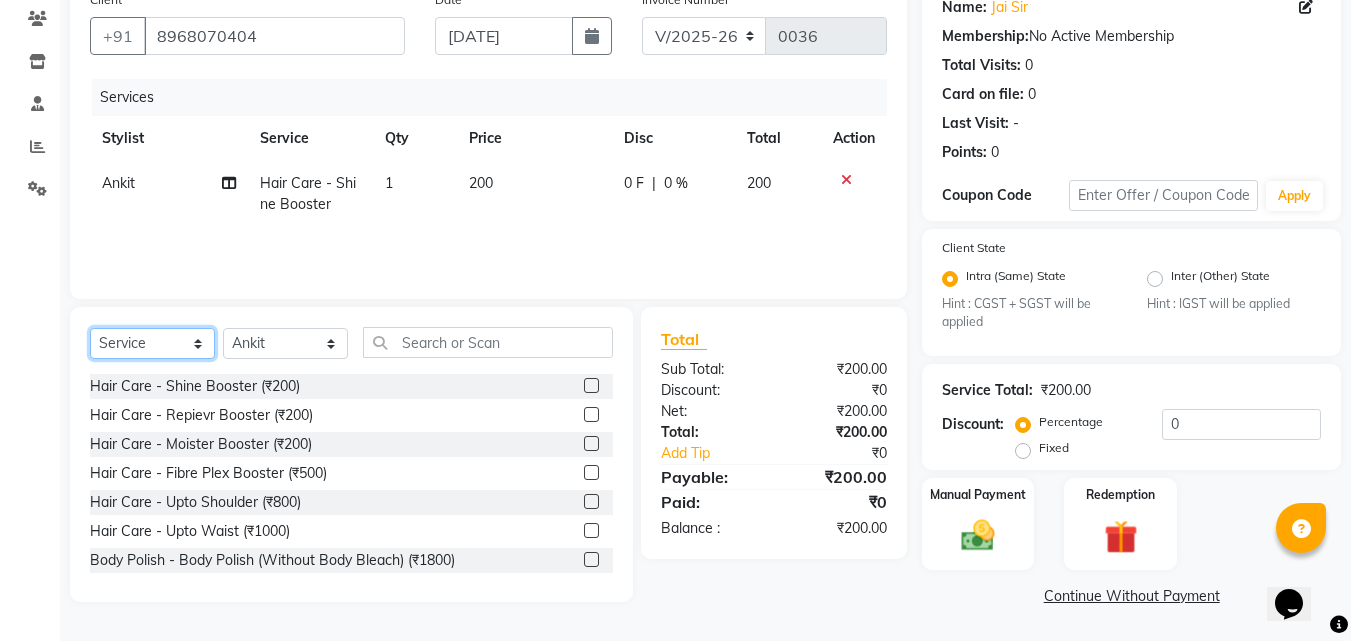 click on "Select  Service  Product  Membership  Package Voucher Prepaid Gift Card" 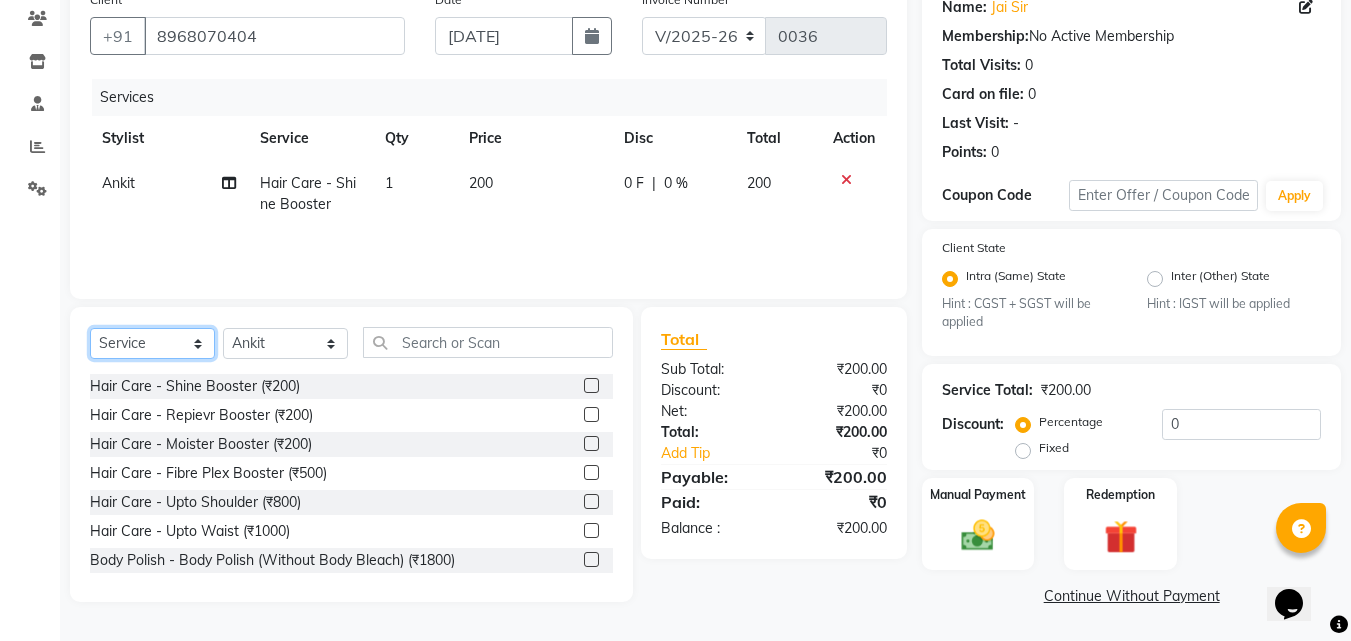 select on "product" 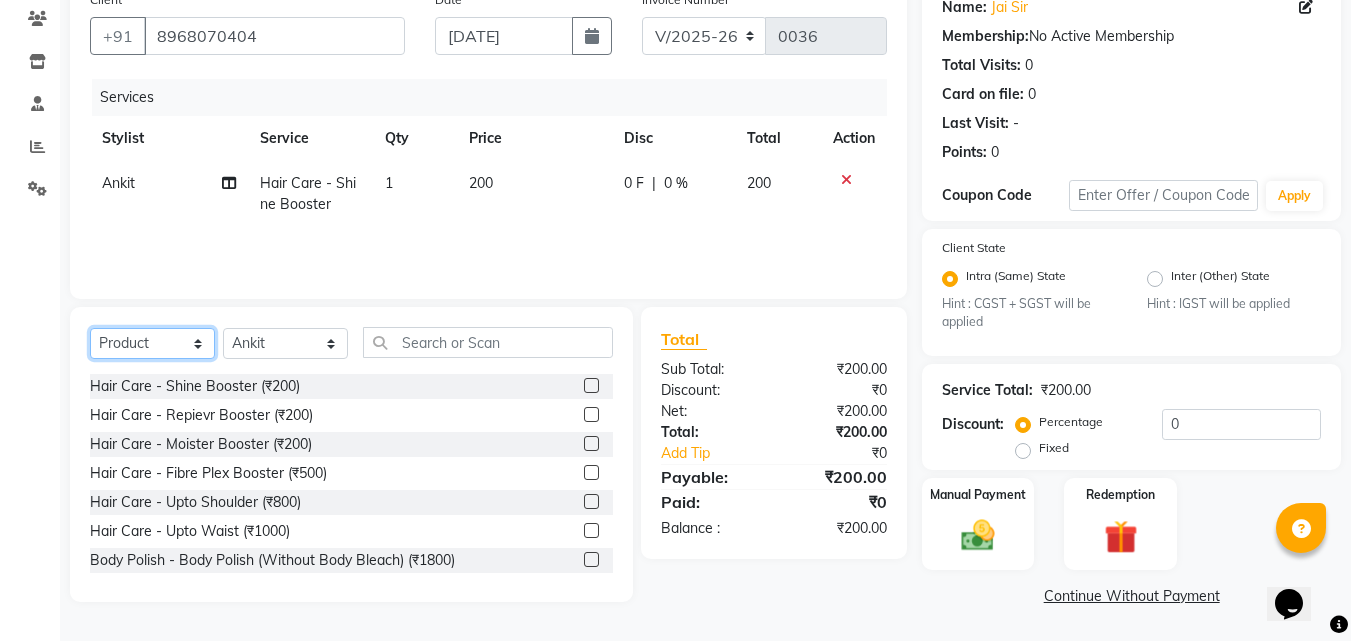click on "Select  Service  Product  Membership  Package Voucher Prepaid Gift Card" 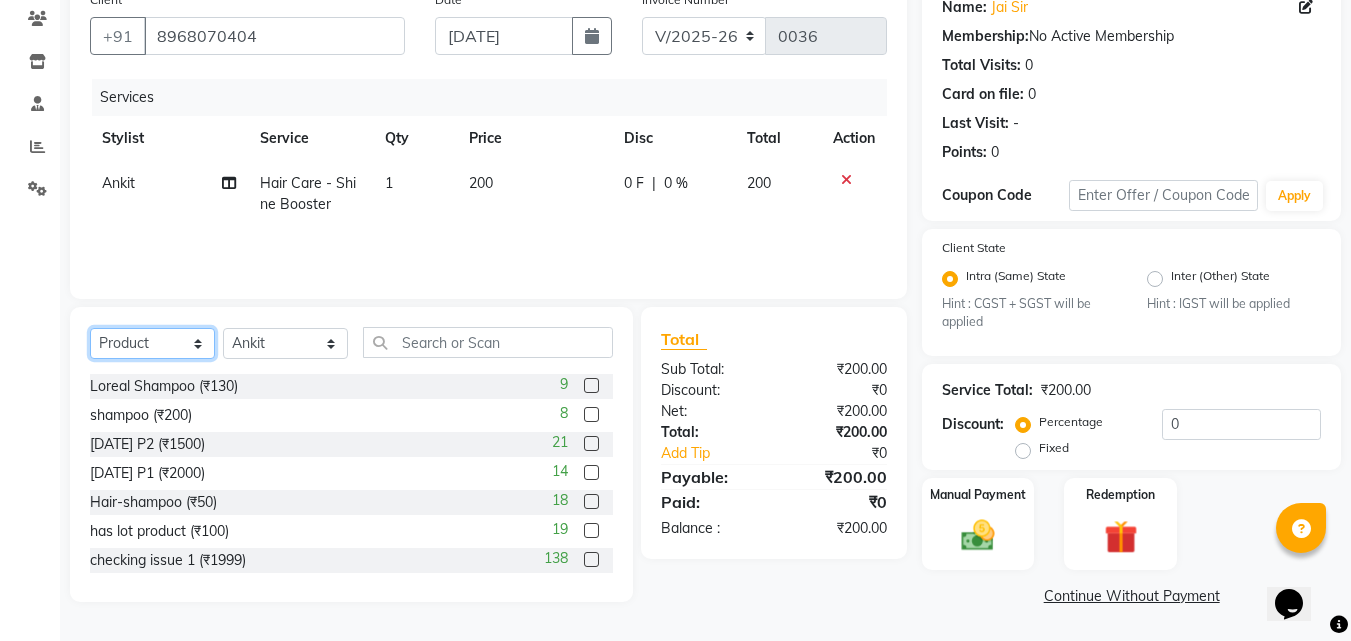 click on "Select  Service  Product  Membership  Package Voucher Prepaid Gift Card" 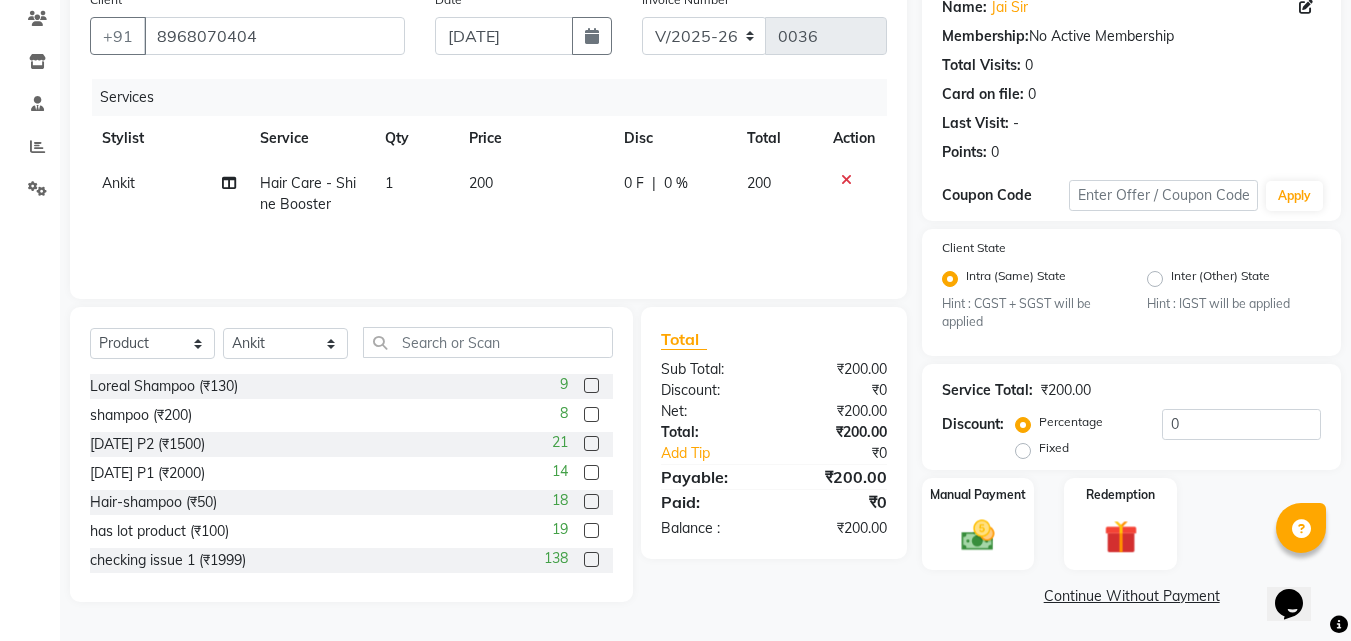 click 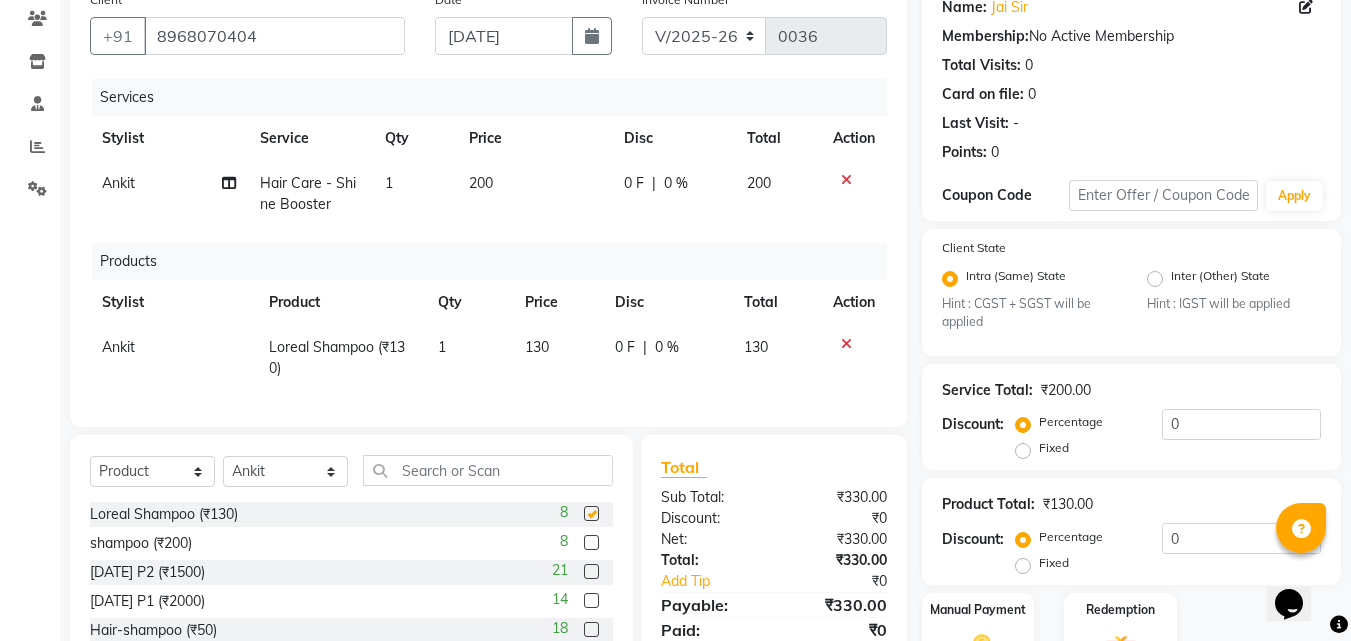 checkbox on "false" 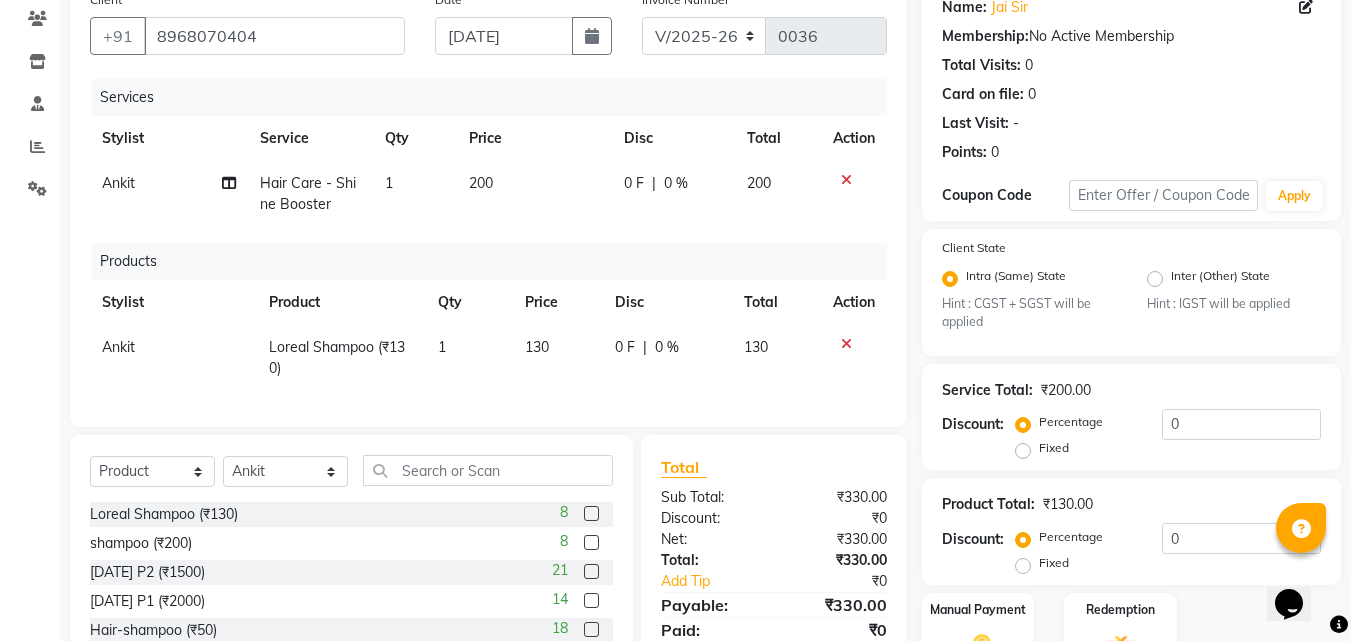 scroll, scrollTop: 303, scrollLeft: 0, axis: vertical 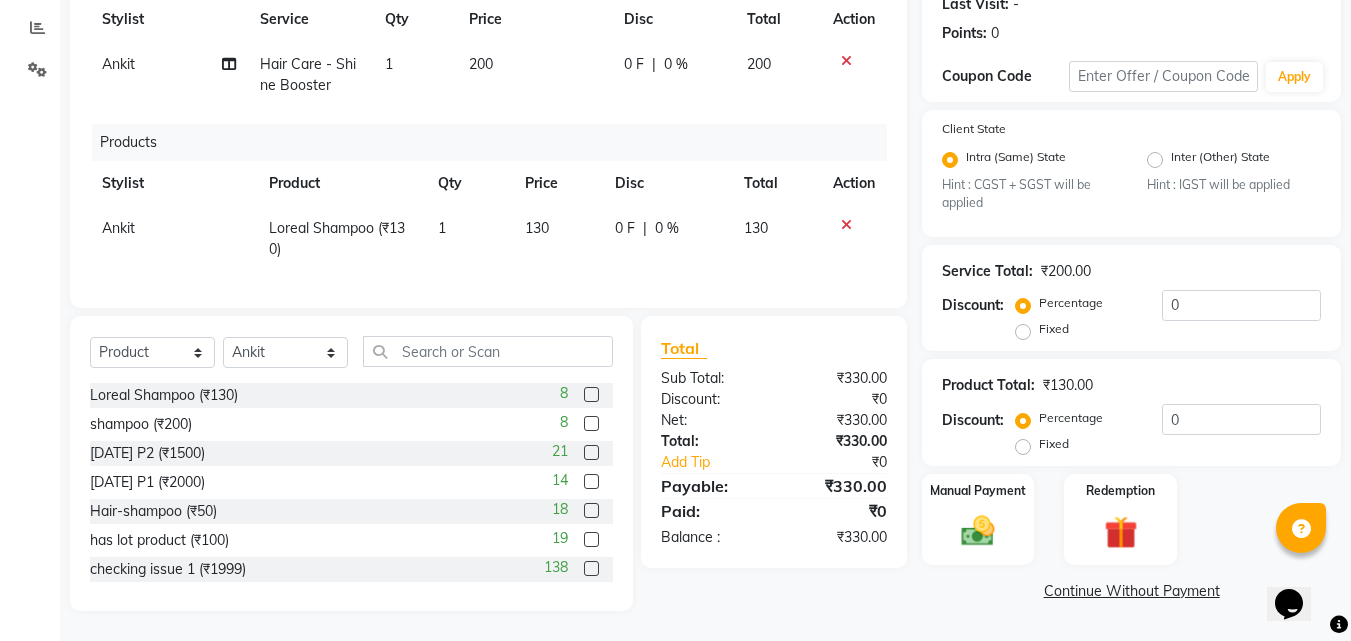 drag, startPoint x: 1108, startPoint y: 400, endPoint x: 1001, endPoint y: 406, distance: 107.16809 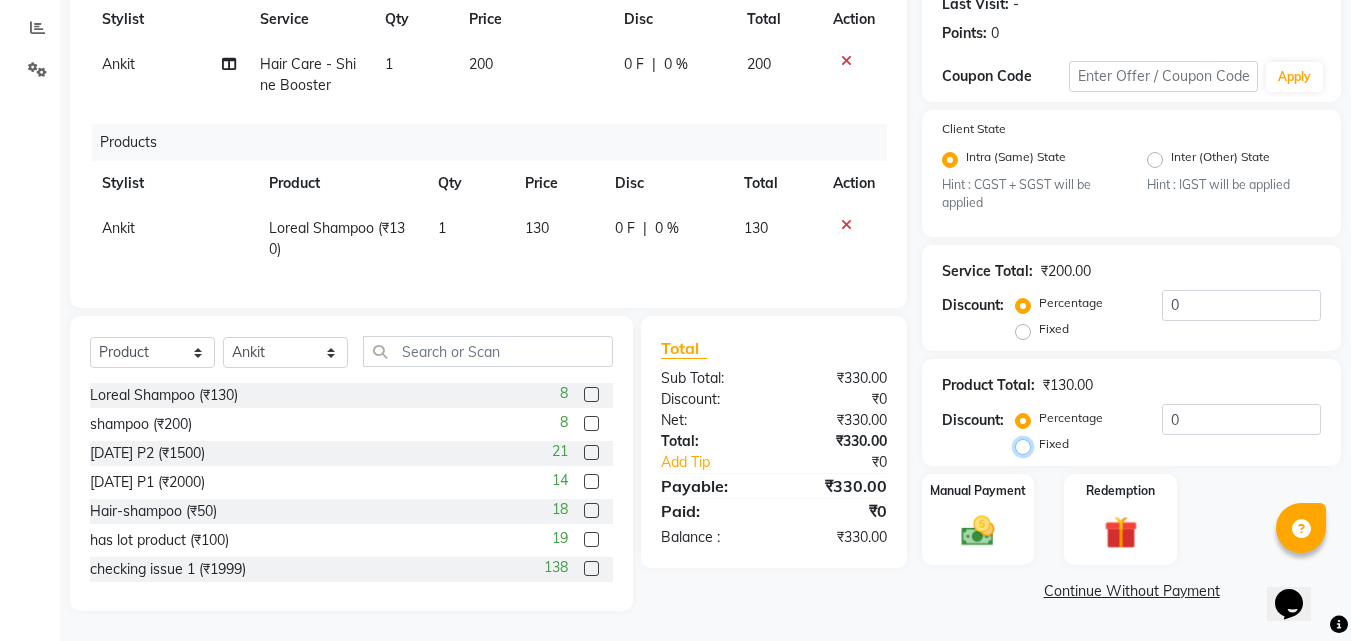 click on "Fixed" at bounding box center [1027, 444] 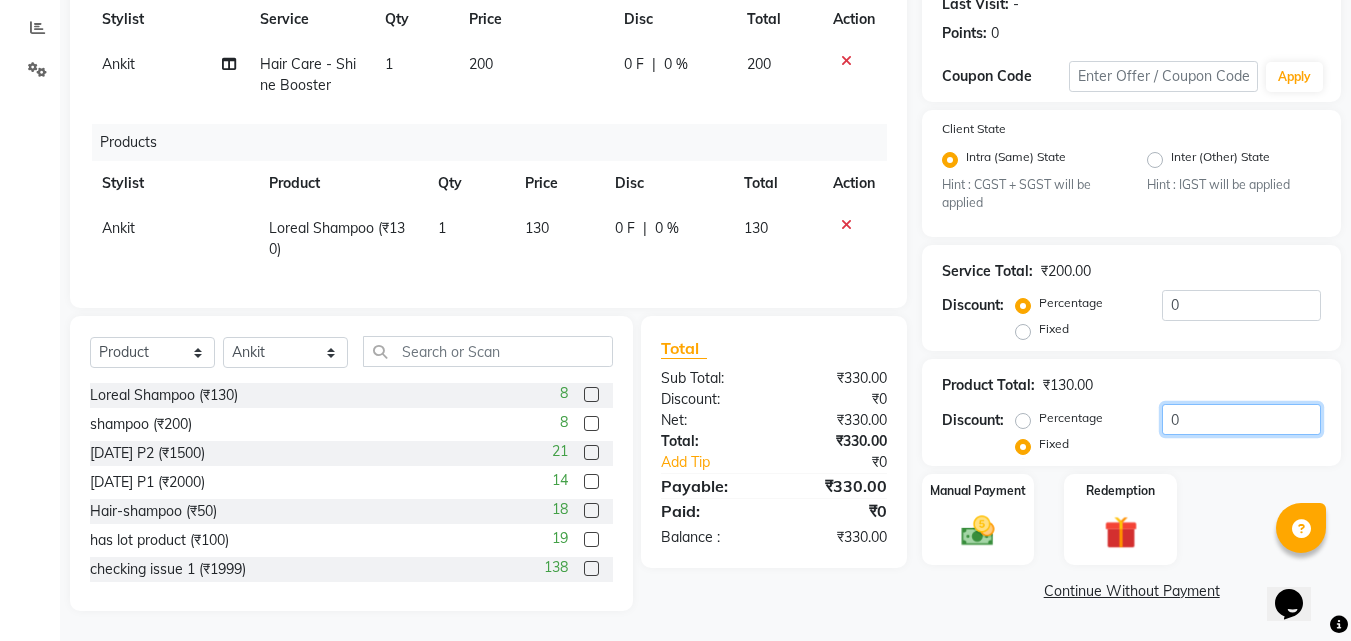 click on "0" 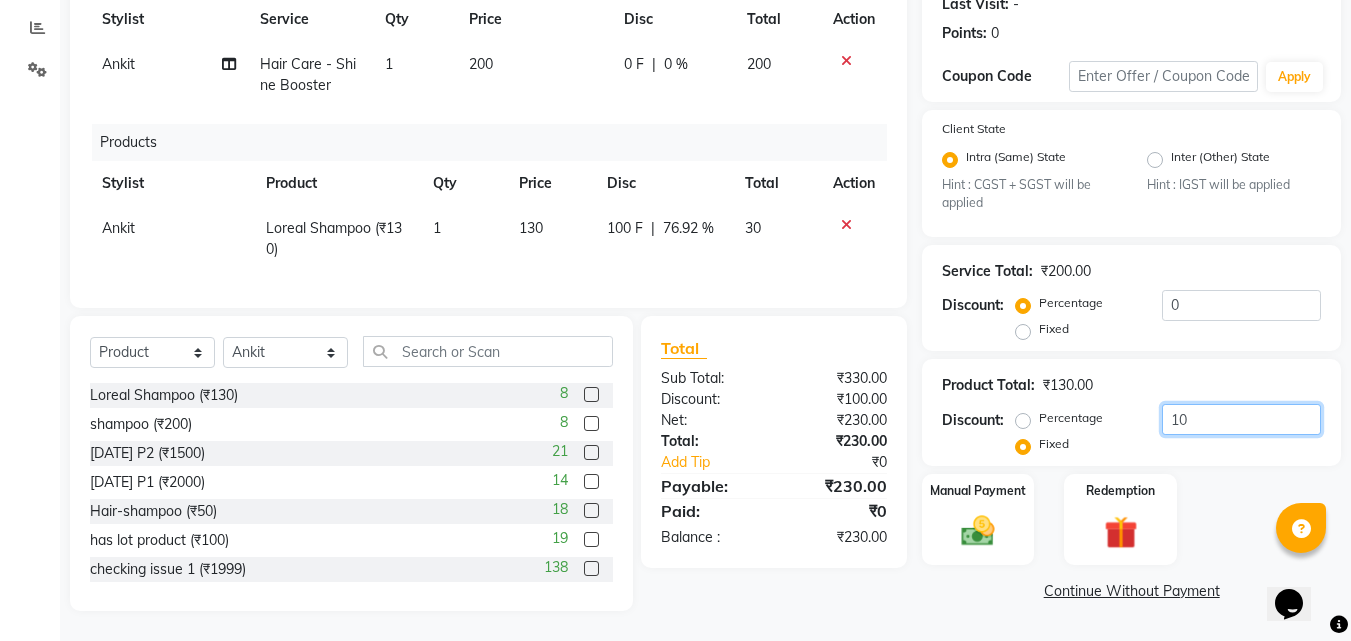type on "1" 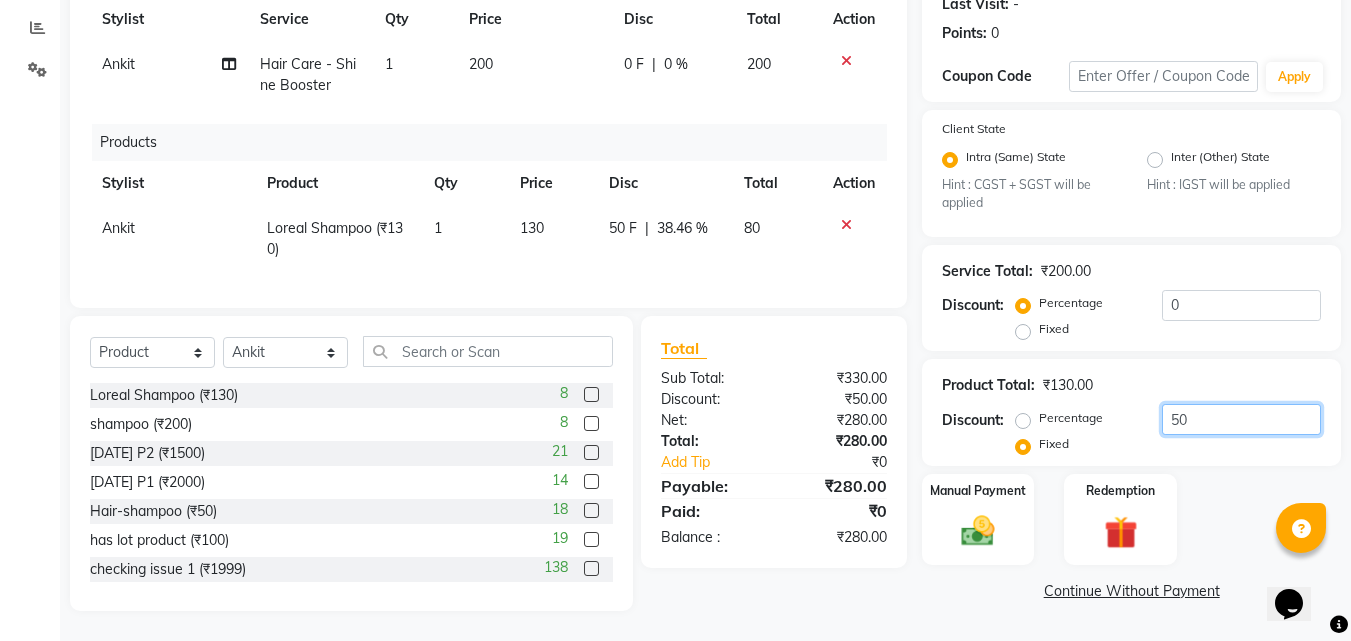 type on "50" 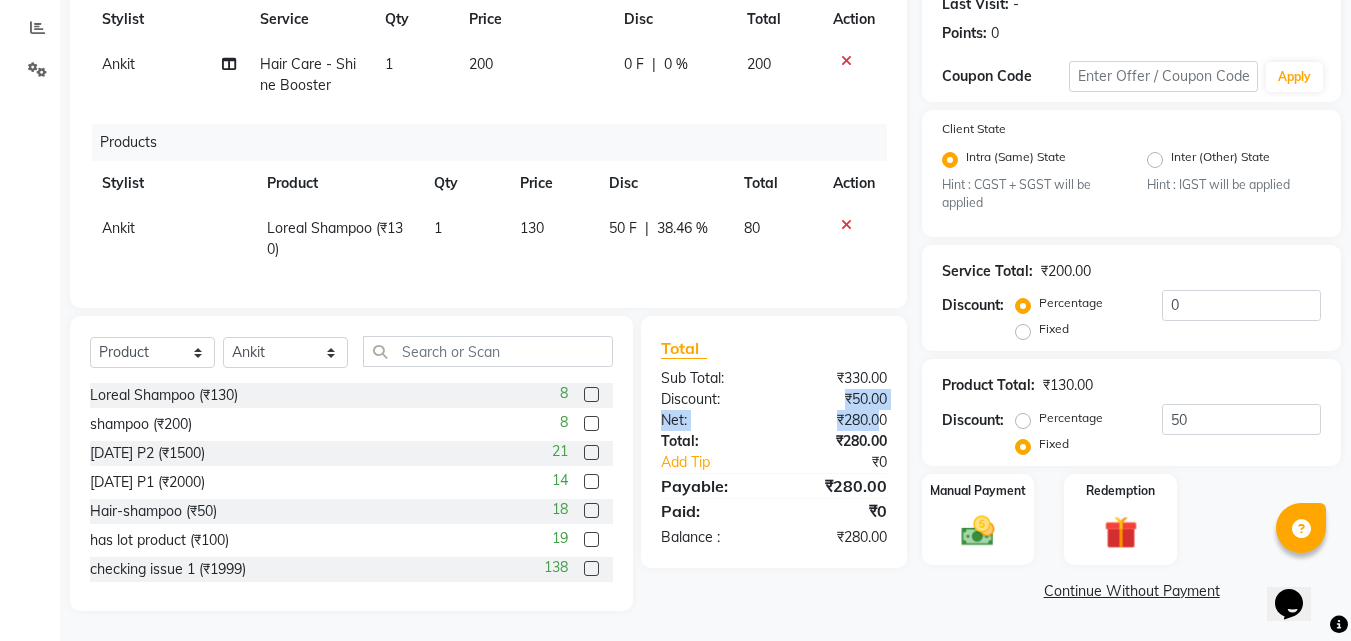 drag, startPoint x: 876, startPoint y: 410, endPoint x: 822, endPoint y: 397, distance: 55.542778 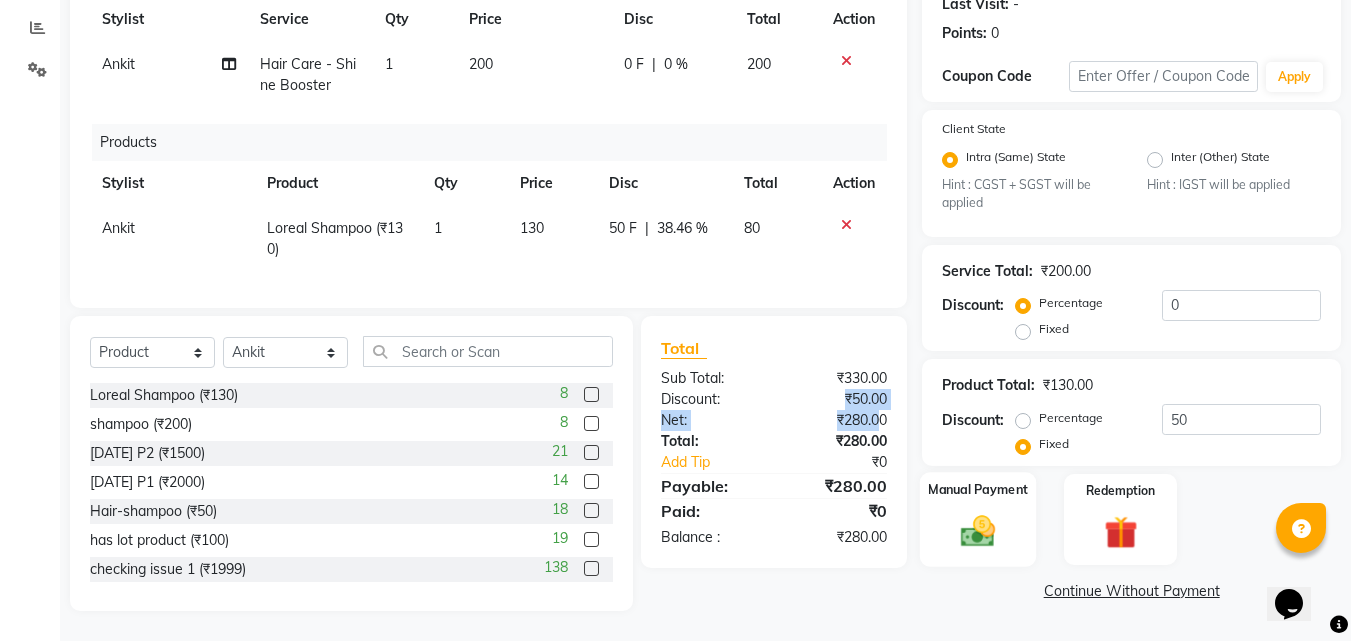 click 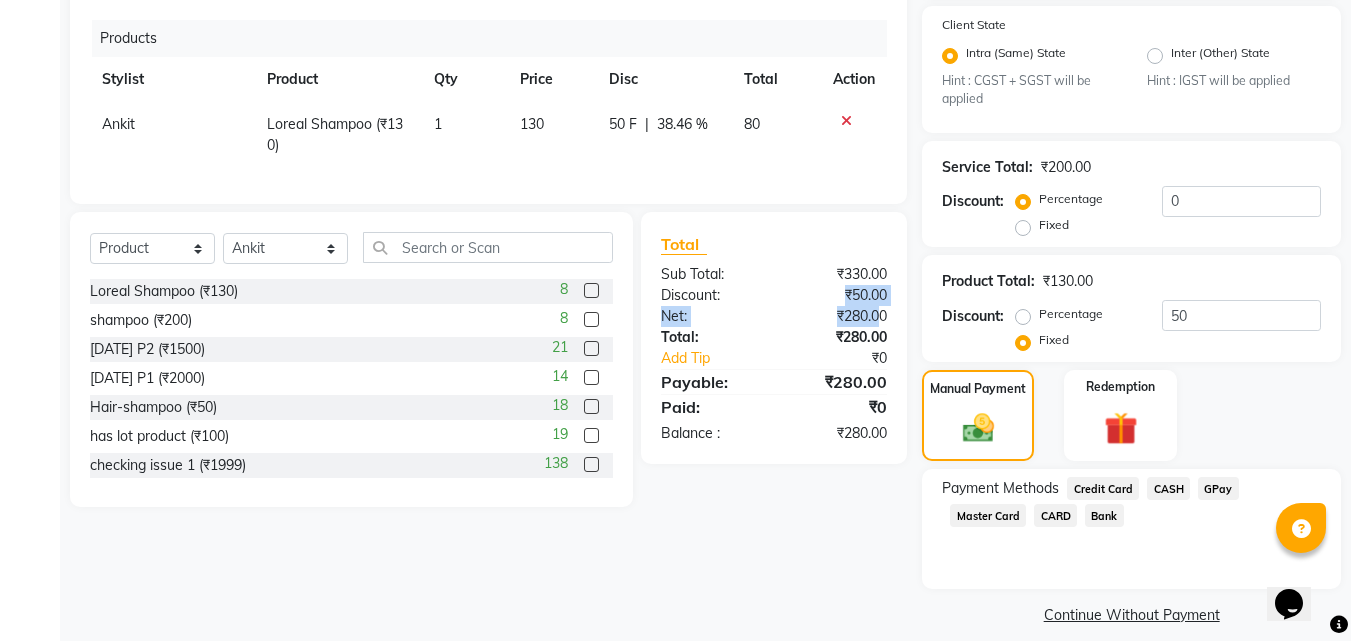 scroll, scrollTop: 411, scrollLeft: 0, axis: vertical 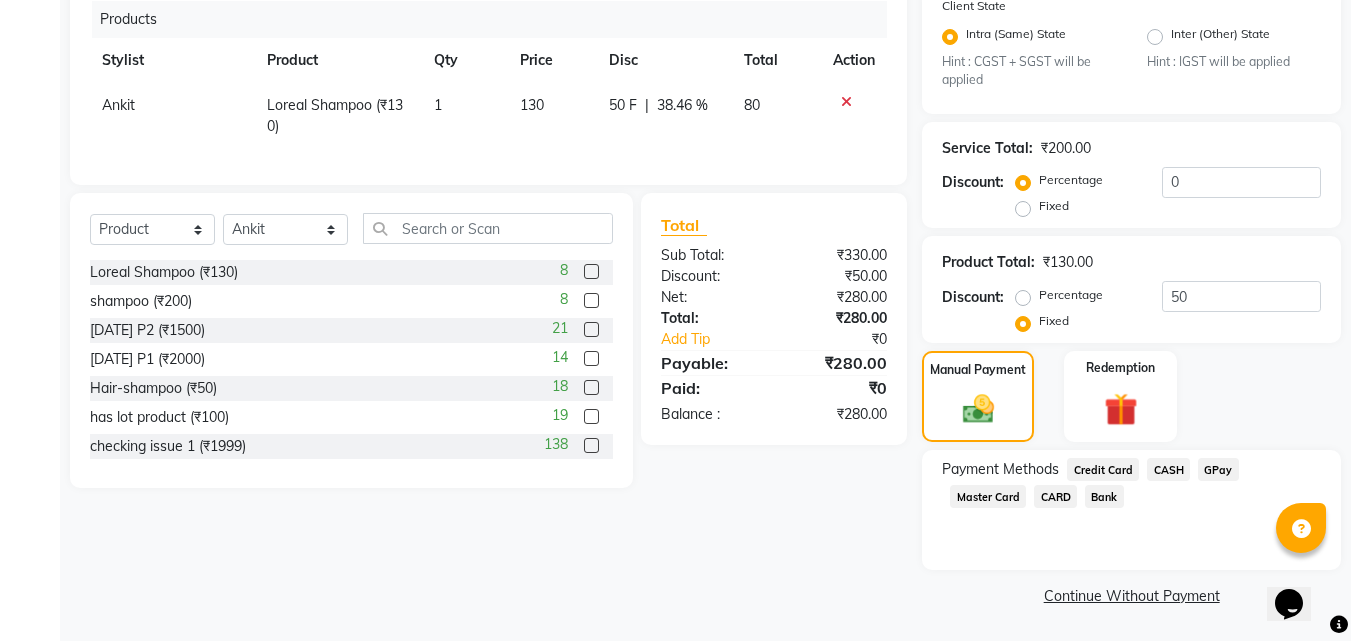 click on "GPay" 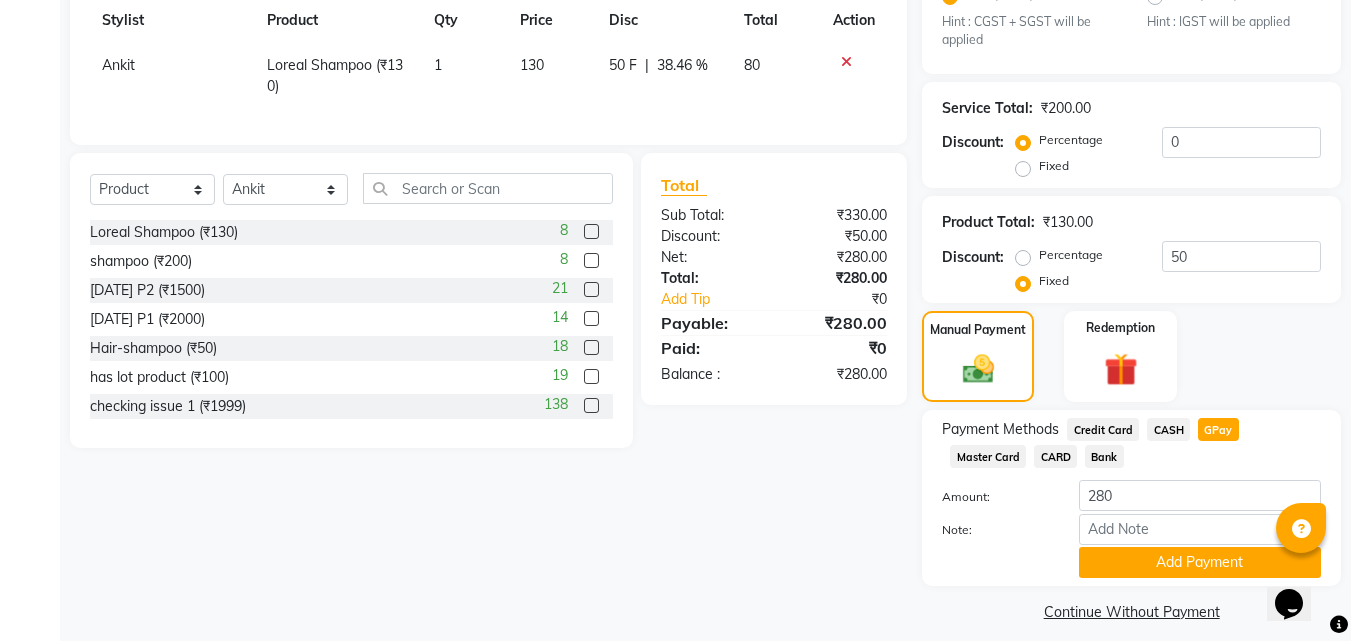 scroll, scrollTop: 467, scrollLeft: 0, axis: vertical 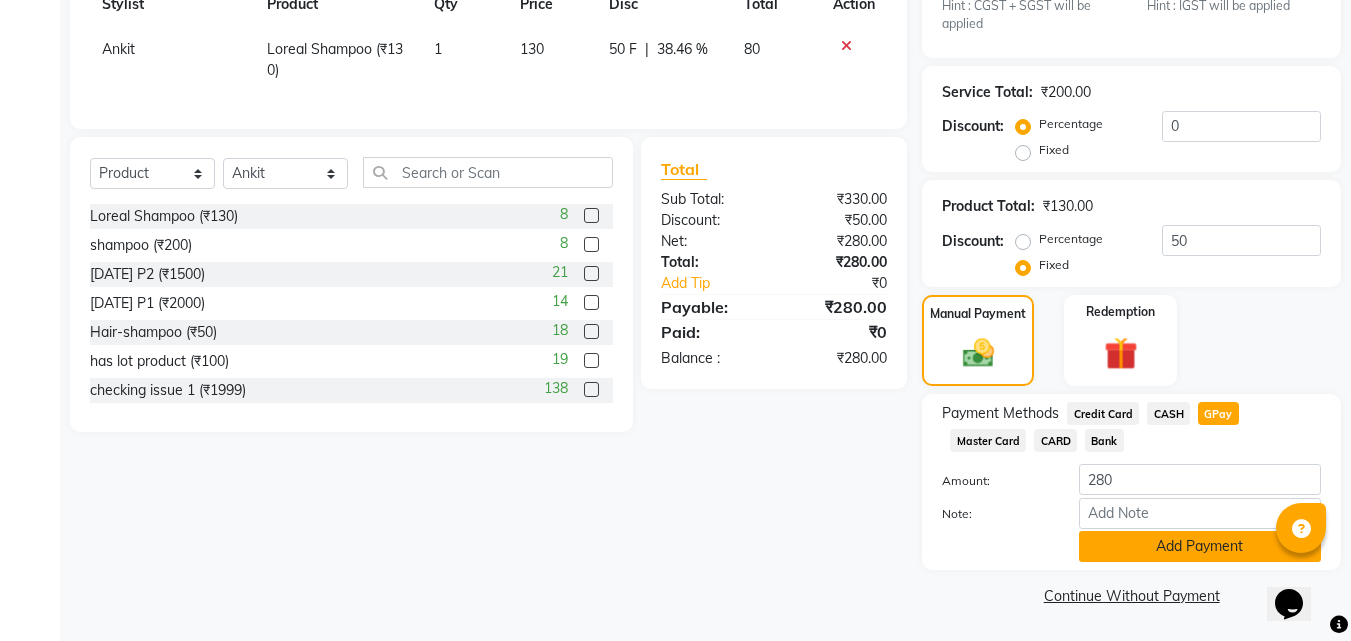 click on "Add Payment" 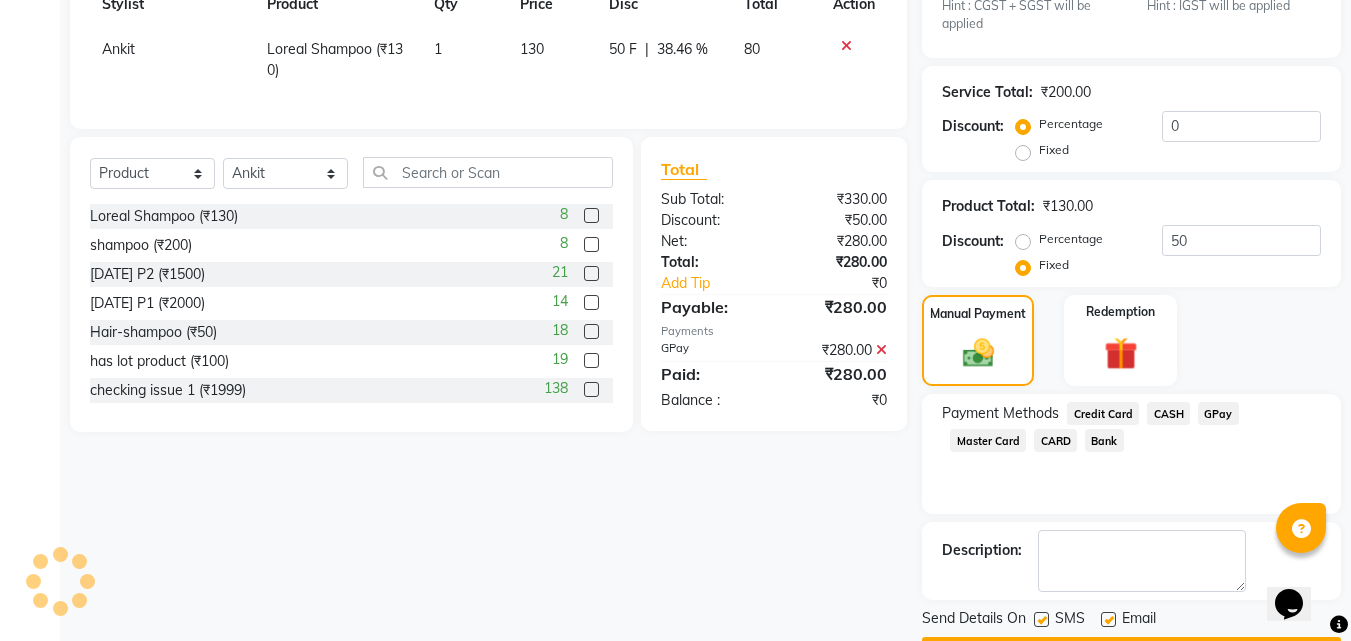 scroll, scrollTop: 524, scrollLeft: 0, axis: vertical 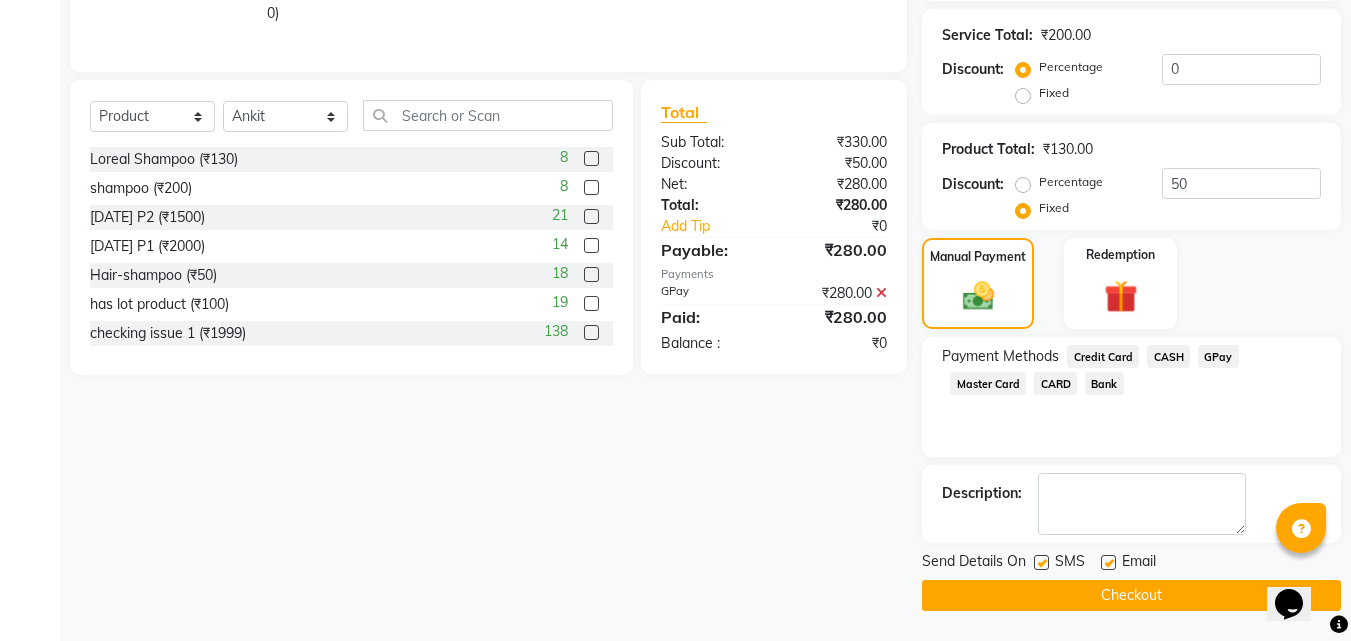 click on "Checkout" 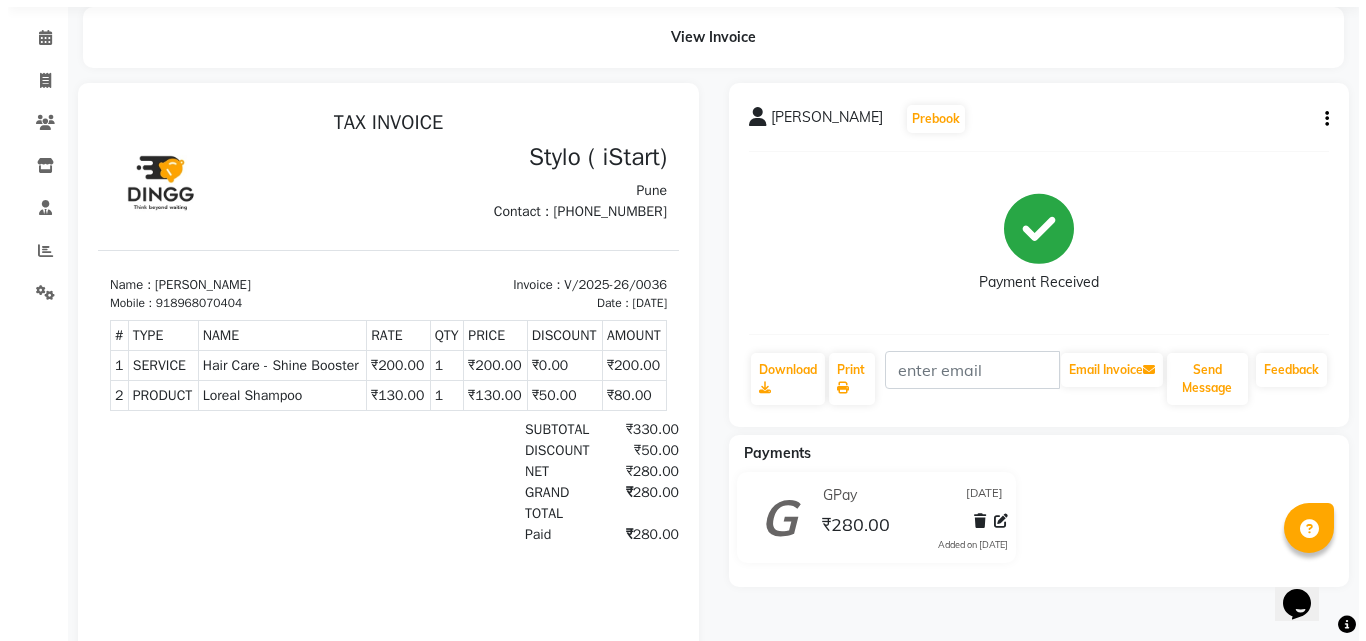 scroll, scrollTop: 0, scrollLeft: 0, axis: both 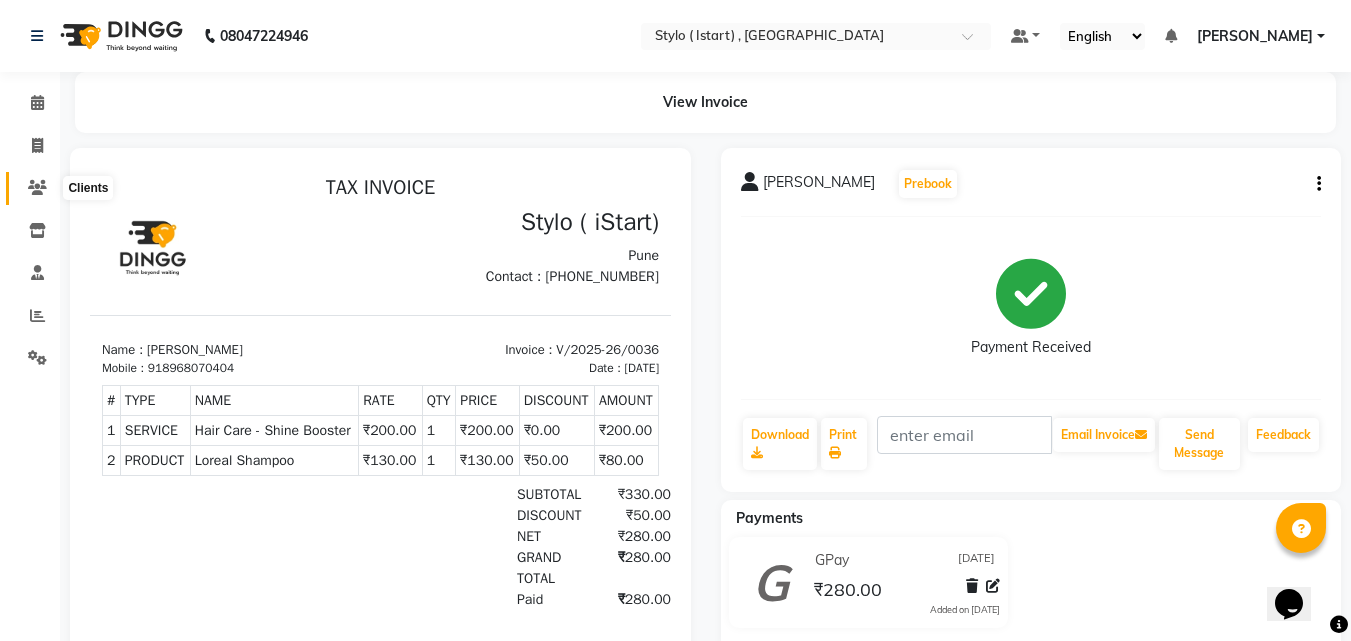 click 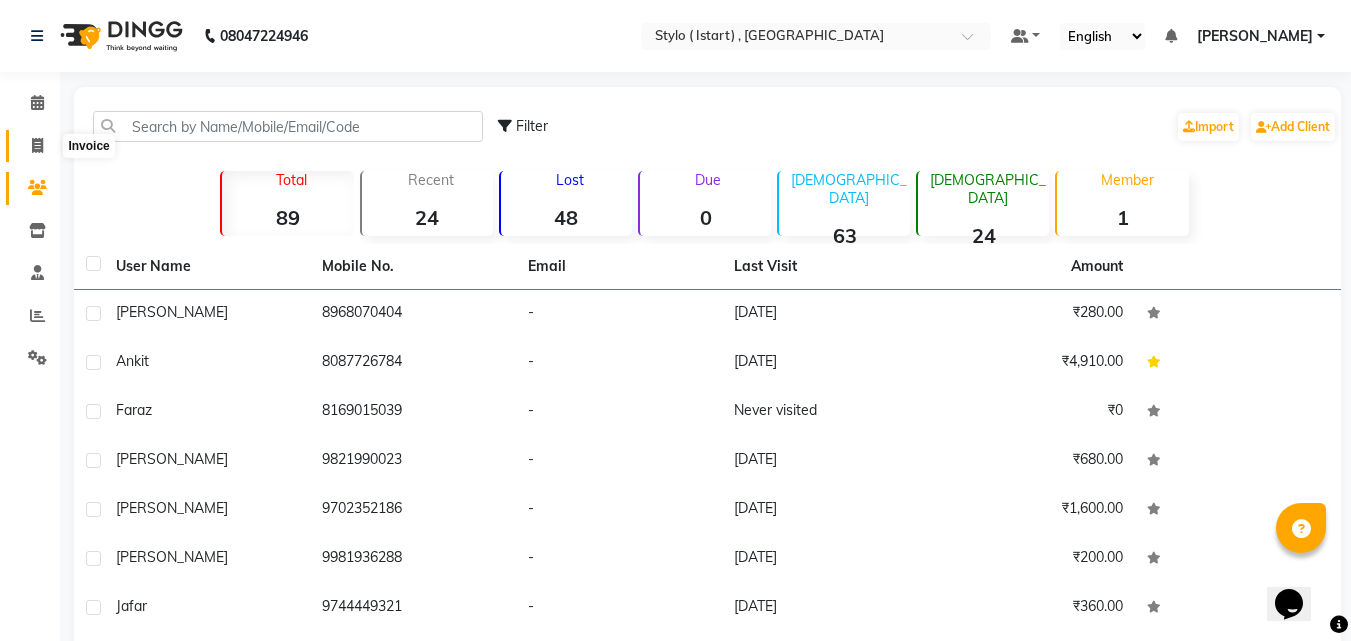 click 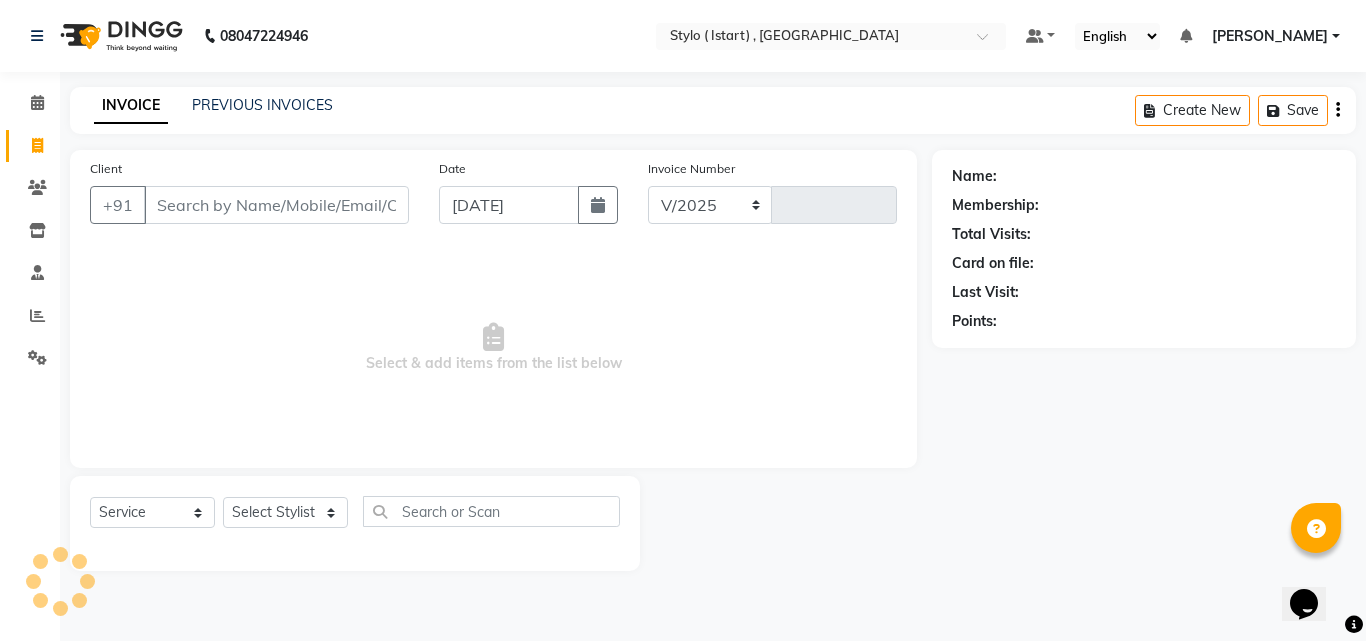 select on "7329" 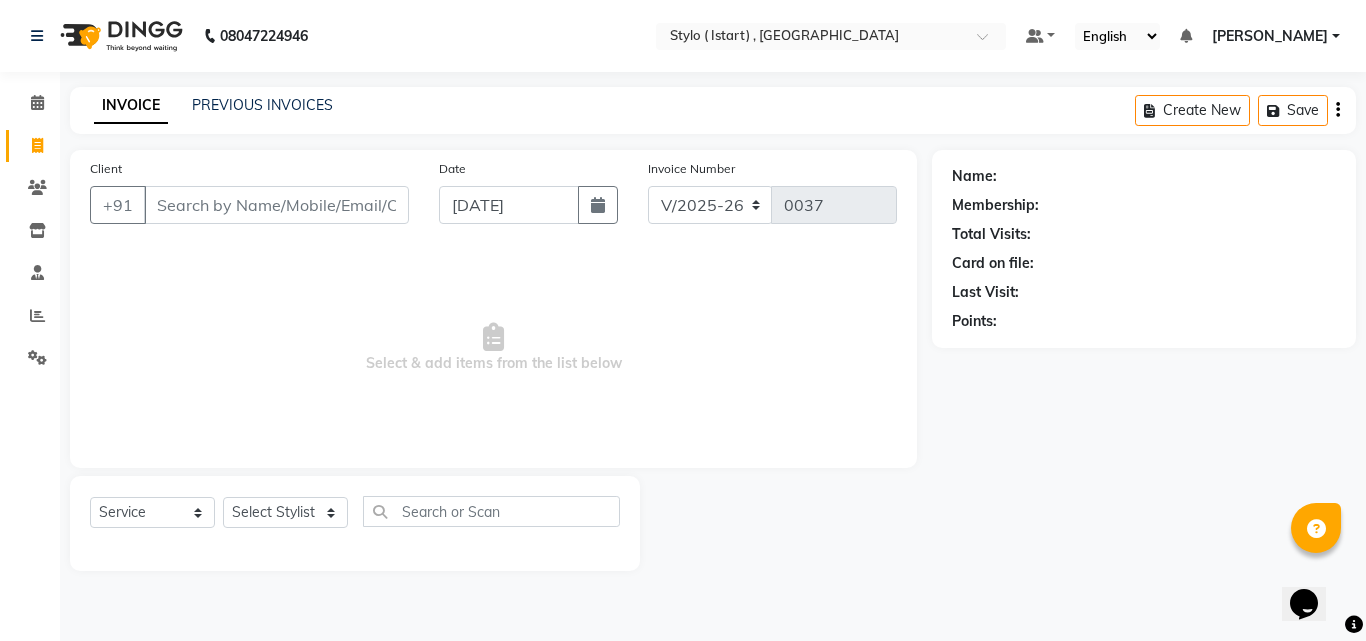 click on "INVOICE PREVIOUS INVOICES Create New   Save" 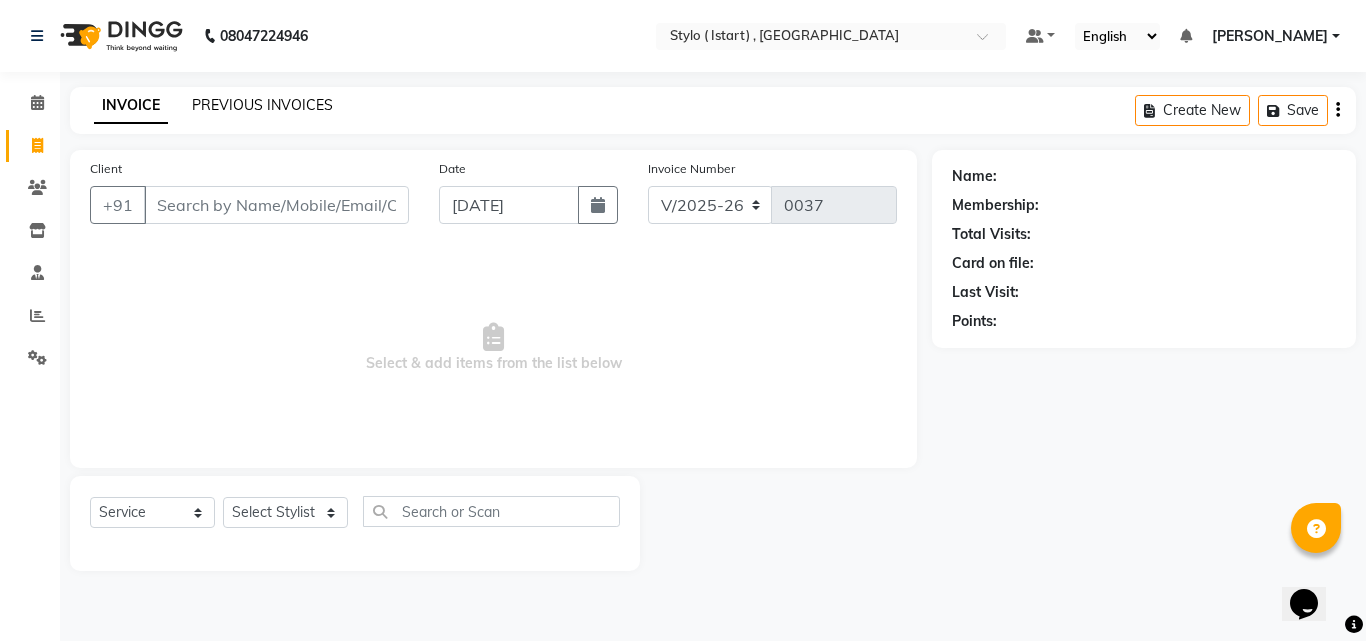 click on "PREVIOUS INVOICES" 